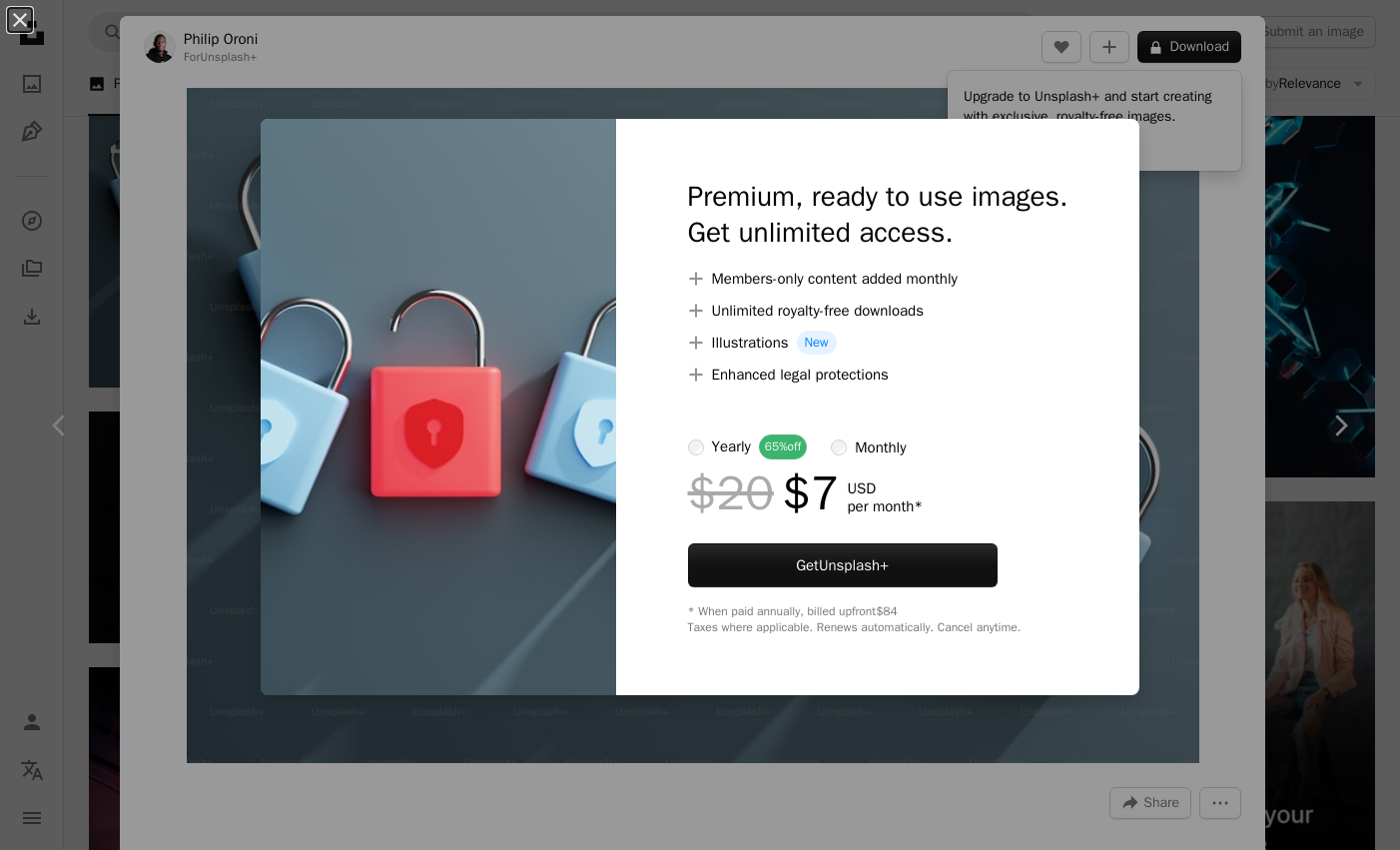 scroll, scrollTop: 6232, scrollLeft: 0, axis: vertical 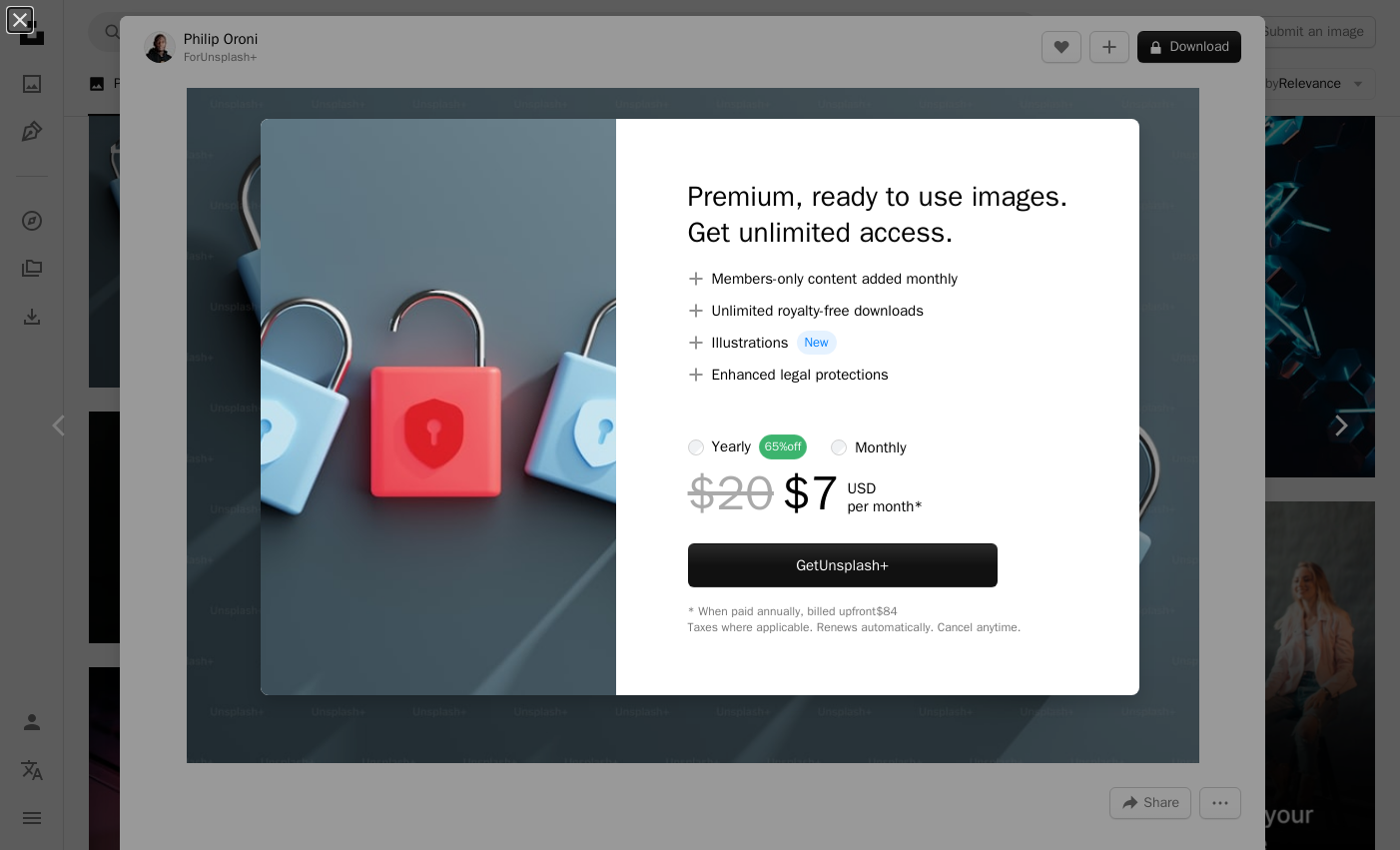 click on "An X shape Premium, ready to use images. Get unlimited access. A plus sign Members-only content added monthly A plus sign Unlimited royalty-free downloads A plus sign Illustrations  New A plus sign Enhanced legal protections yearly 65%  off monthly $20   $7 USD per month * Get  Unsplash+ * When paid annually, billed upfront  $84 Taxes where applicable. Renews automatically. Cancel anytime." at bounding box center [700, 425] 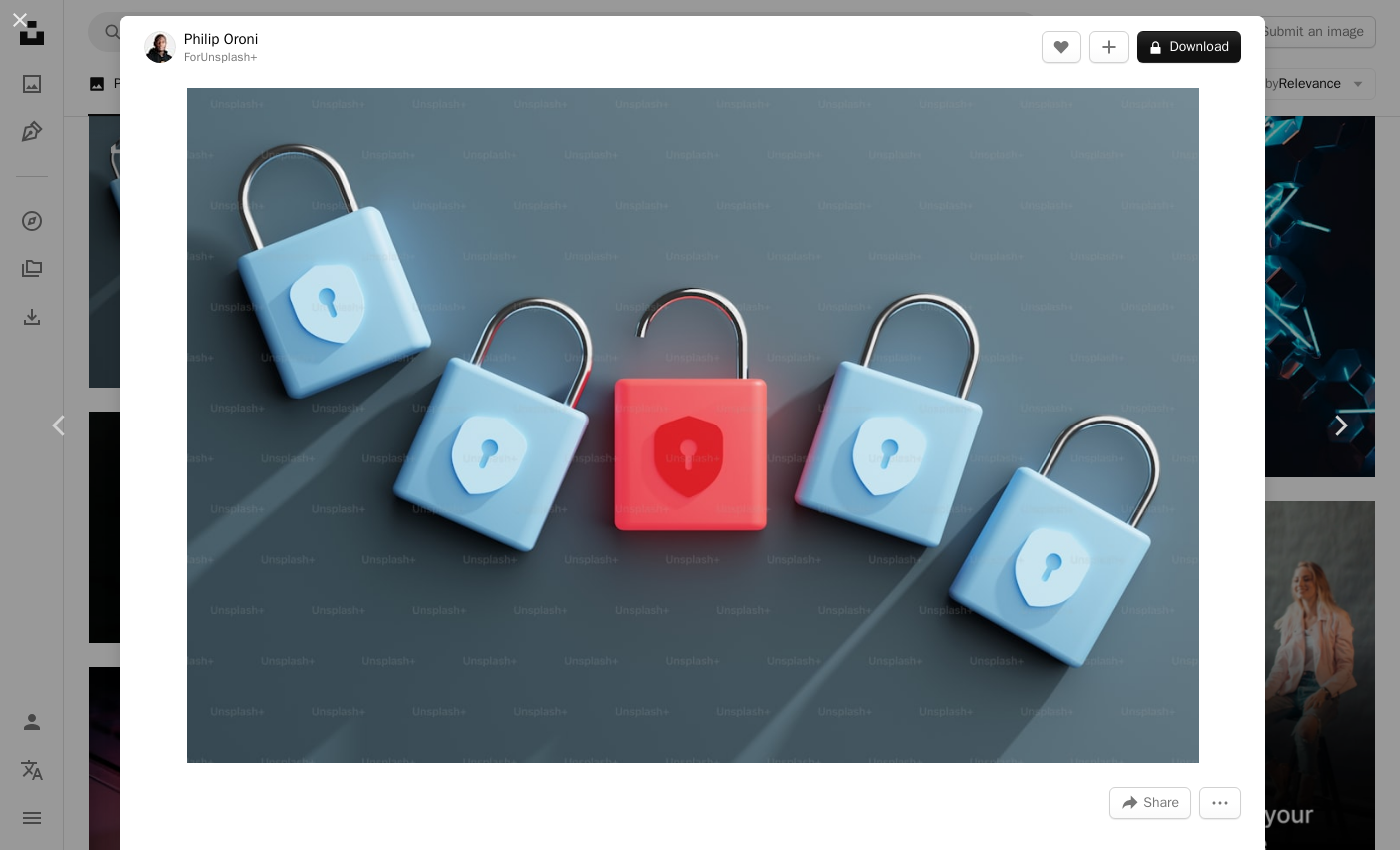 click on "[FIRST] [LAST]" at bounding box center [692, 47] 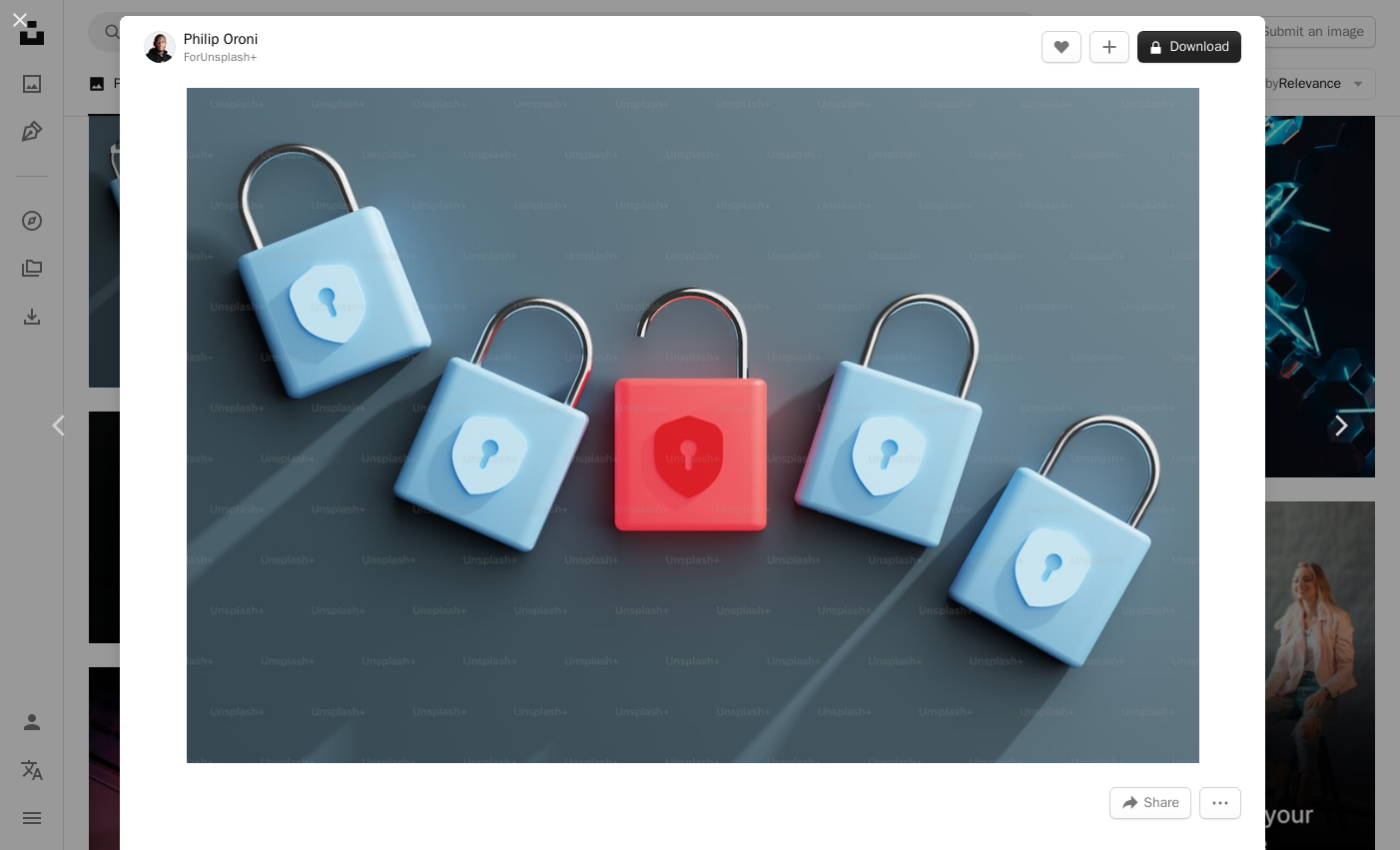 click on "A lock Download" at bounding box center [1189, 47] 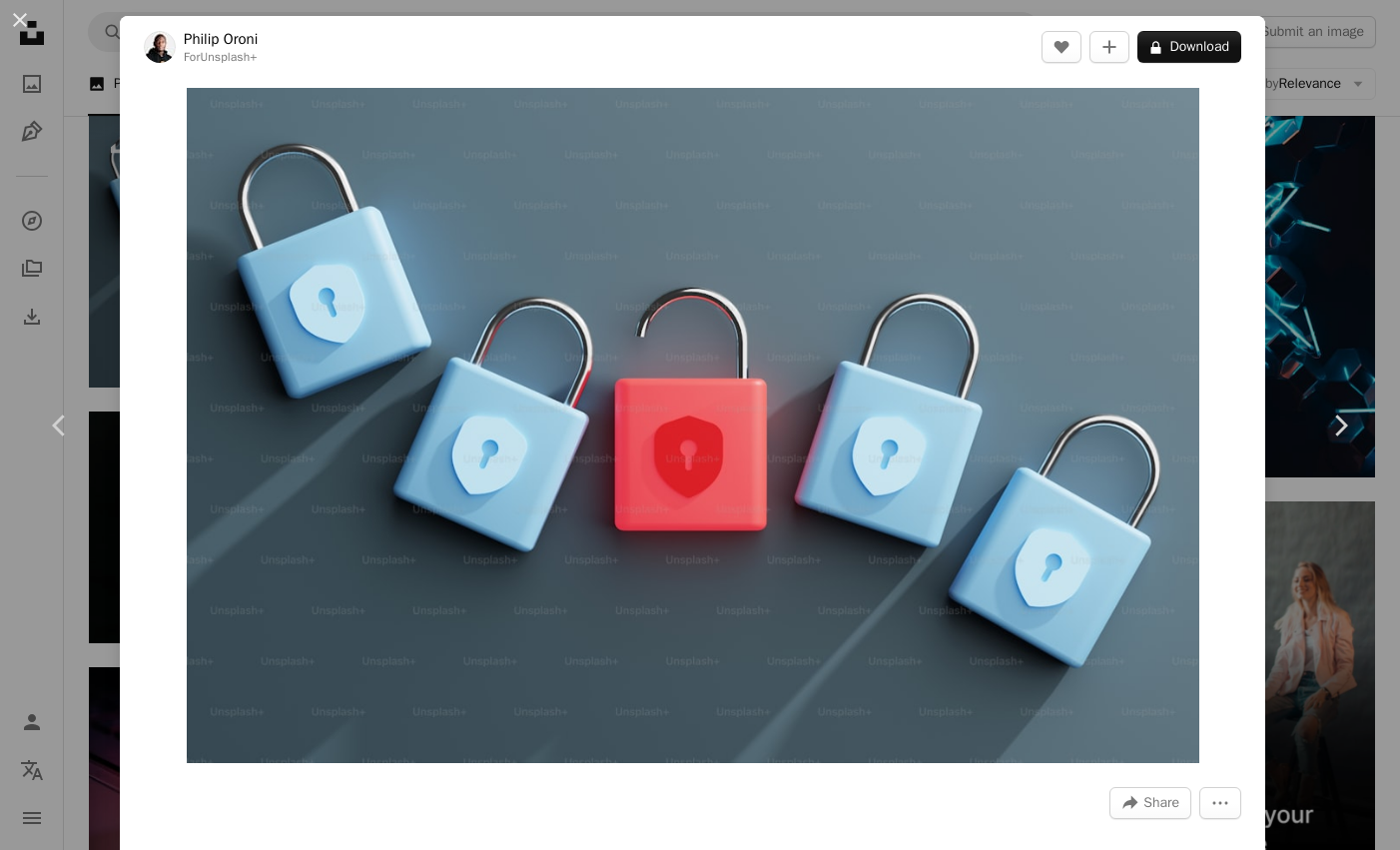 click on "An X shape Premium, ready to use images. Get unlimited access. A plus sign Members-only content added monthly A plus sign Unlimited royalty-free downloads A plus sign Illustrations  New A plus sign Enhanced legal protections yearly 65%  off monthly $20   $7 USD per month * Get  Unsplash+ * When paid annually, billed upfront  $84 Taxes where applicable. Renews automatically. Cancel anytime." at bounding box center [700, 4534] 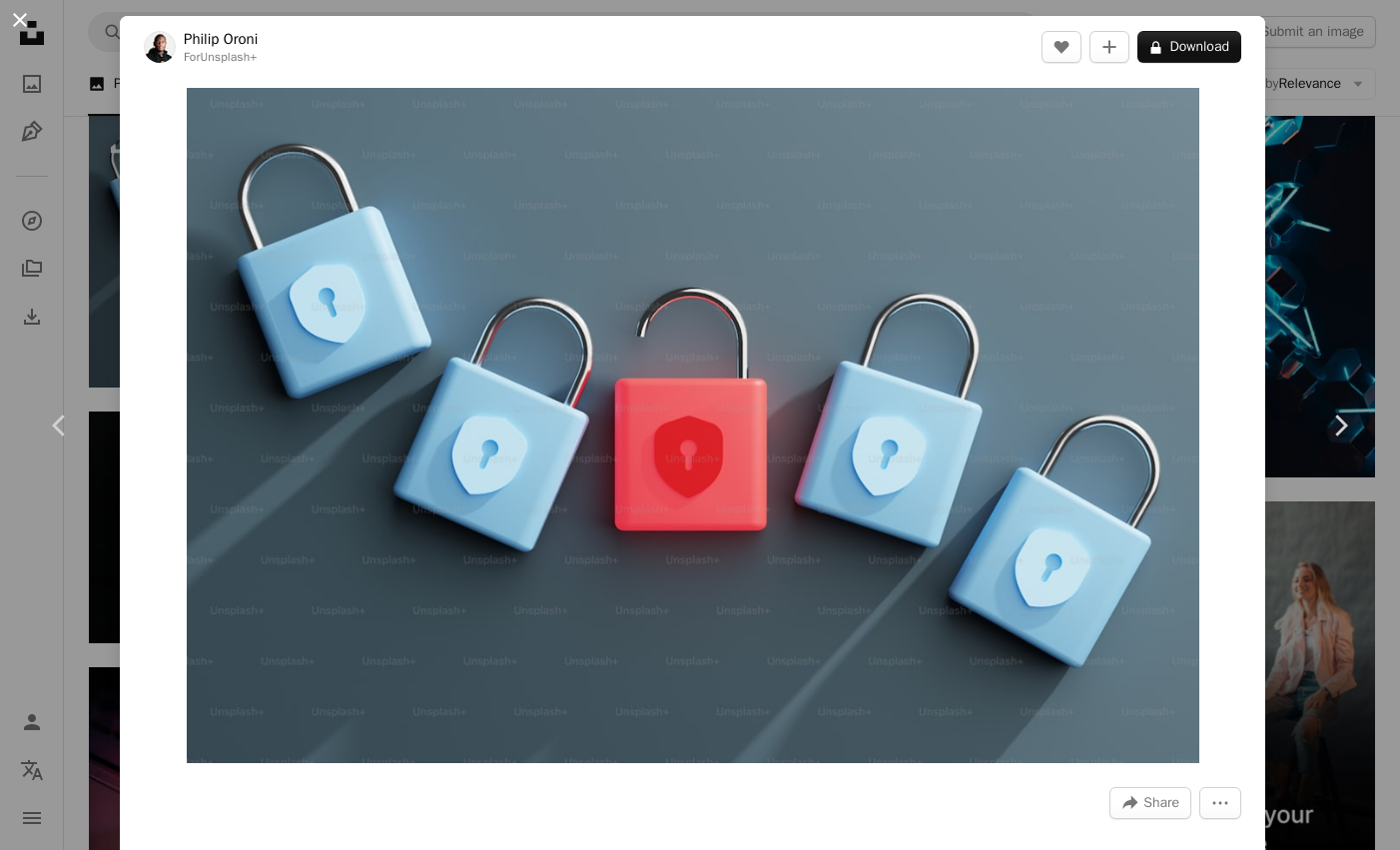 click on "An X shape" at bounding box center (20, 20) 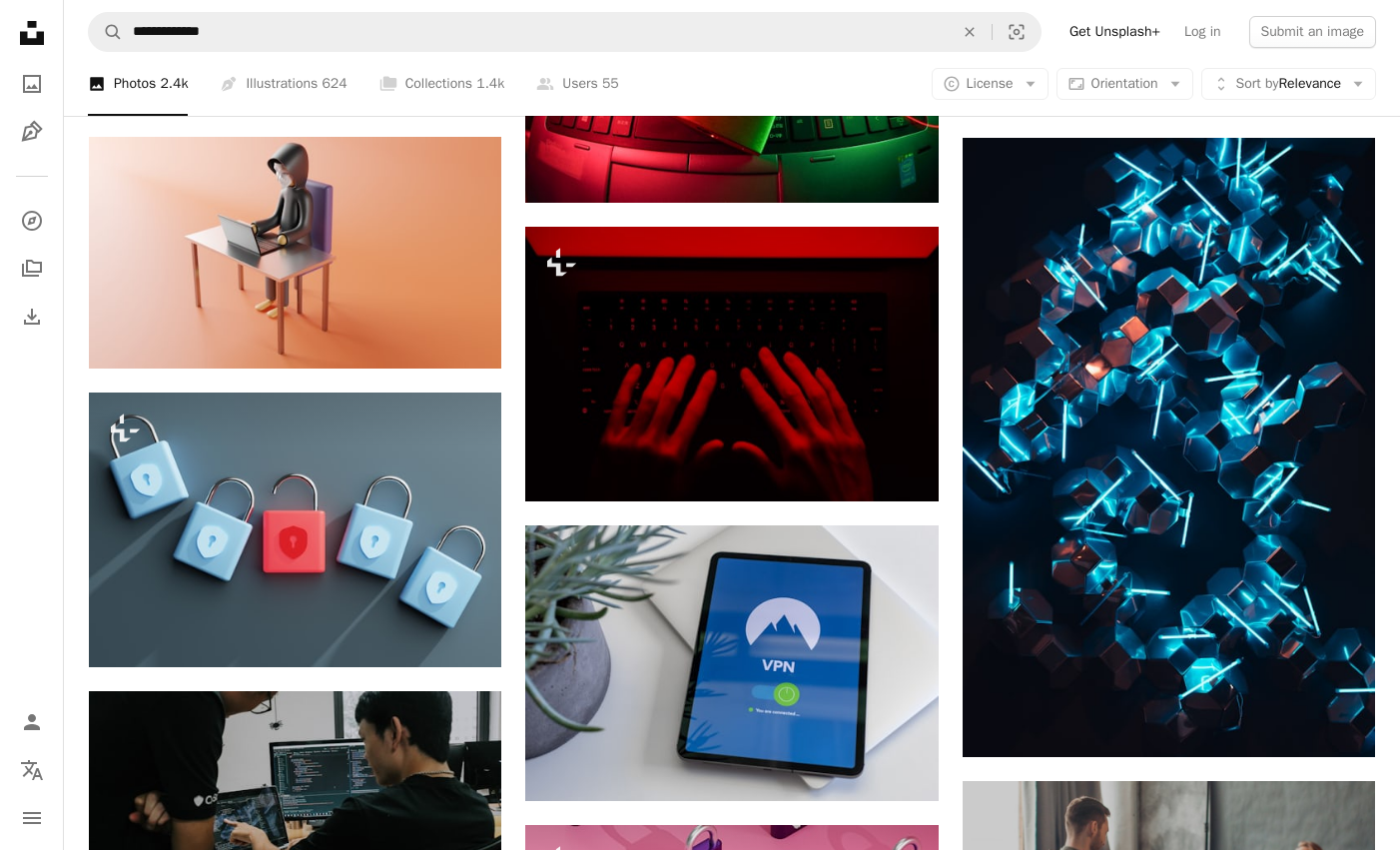scroll, scrollTop: 5928, scrollLeft: 0, axis: vertical 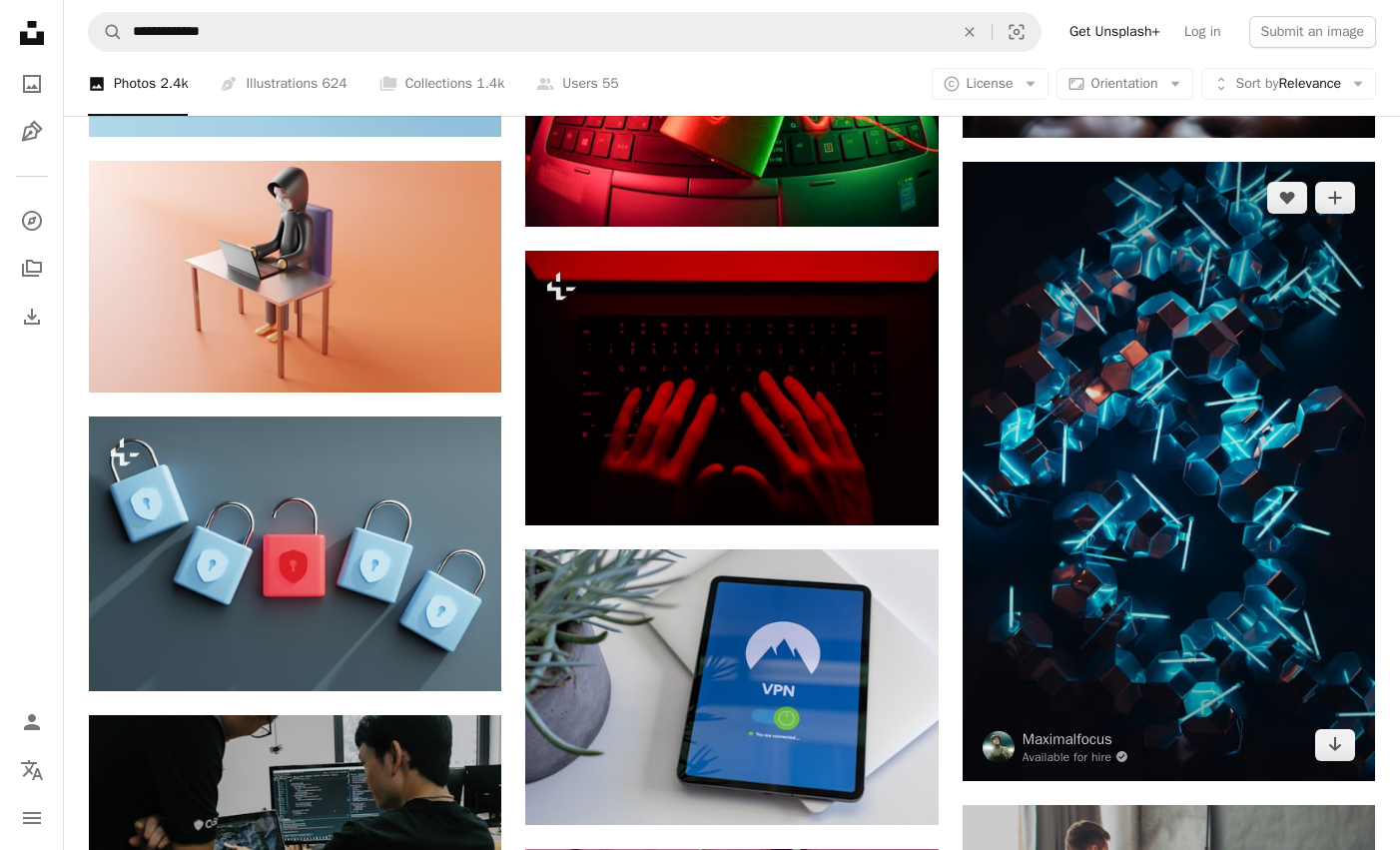 click at bounding box center [1168, 471] 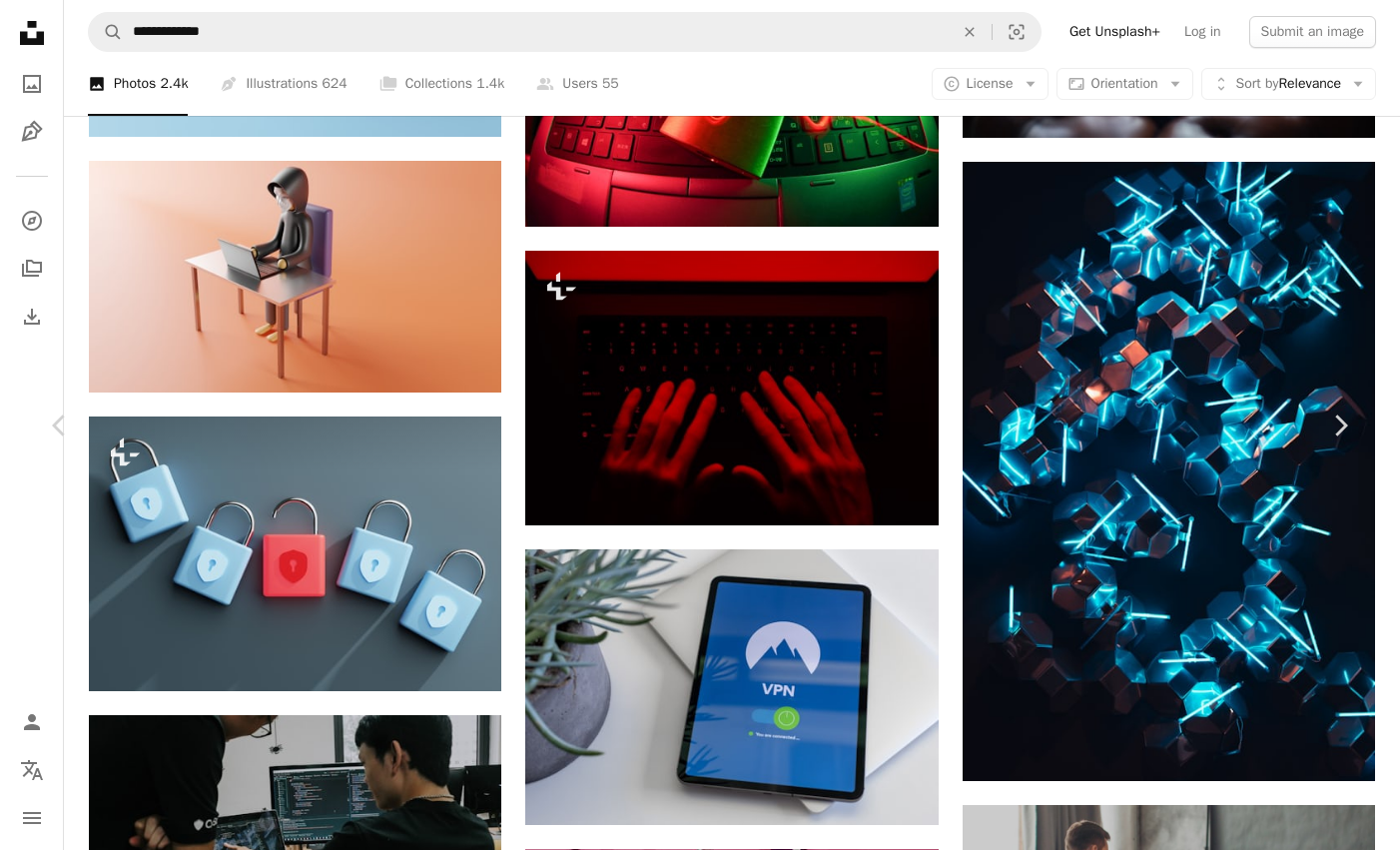 click on "An X shape" at bounding box center [20, 20] 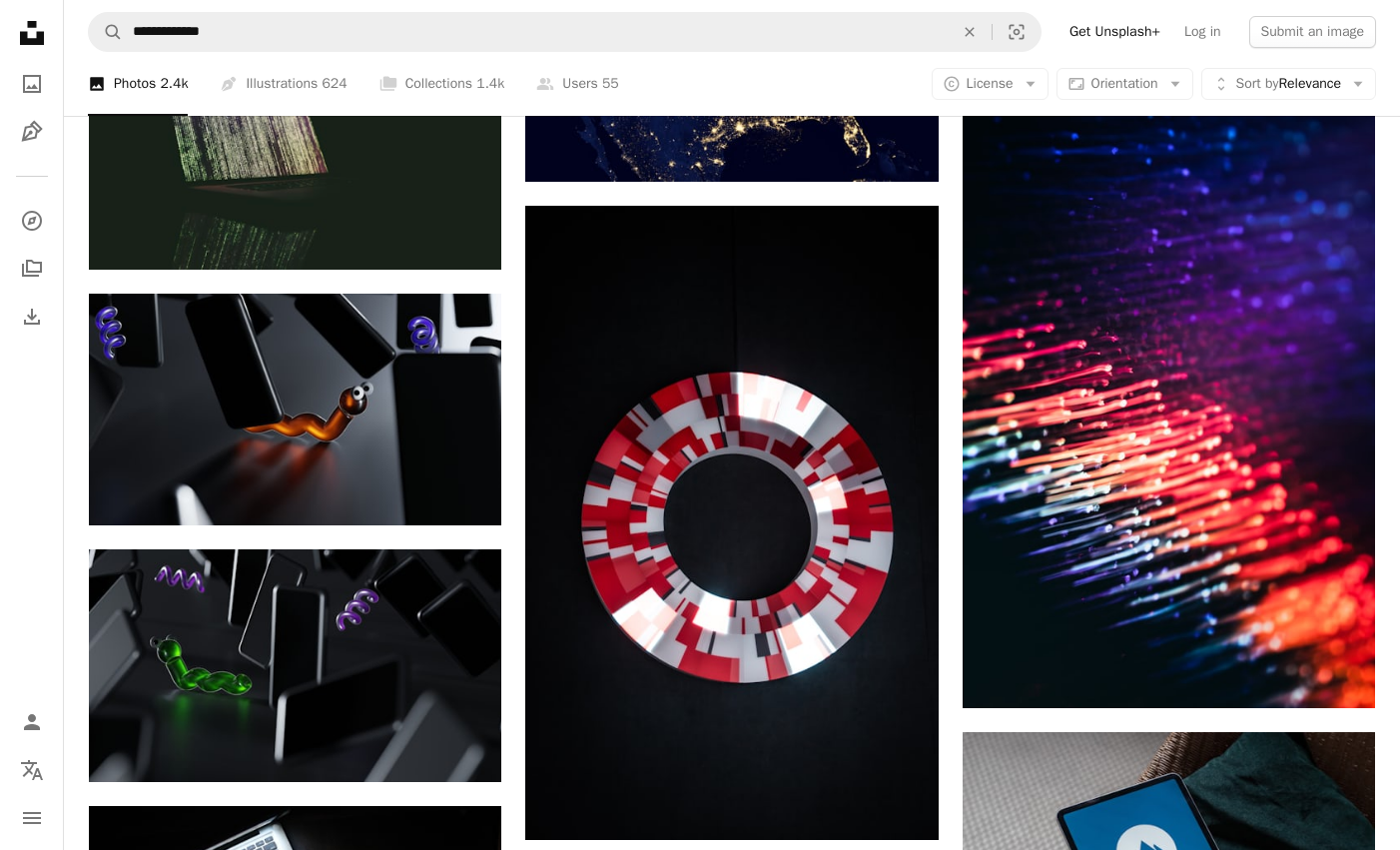 scroll, scrollTop: 7192, scrollLeft: 0, axis: vertical 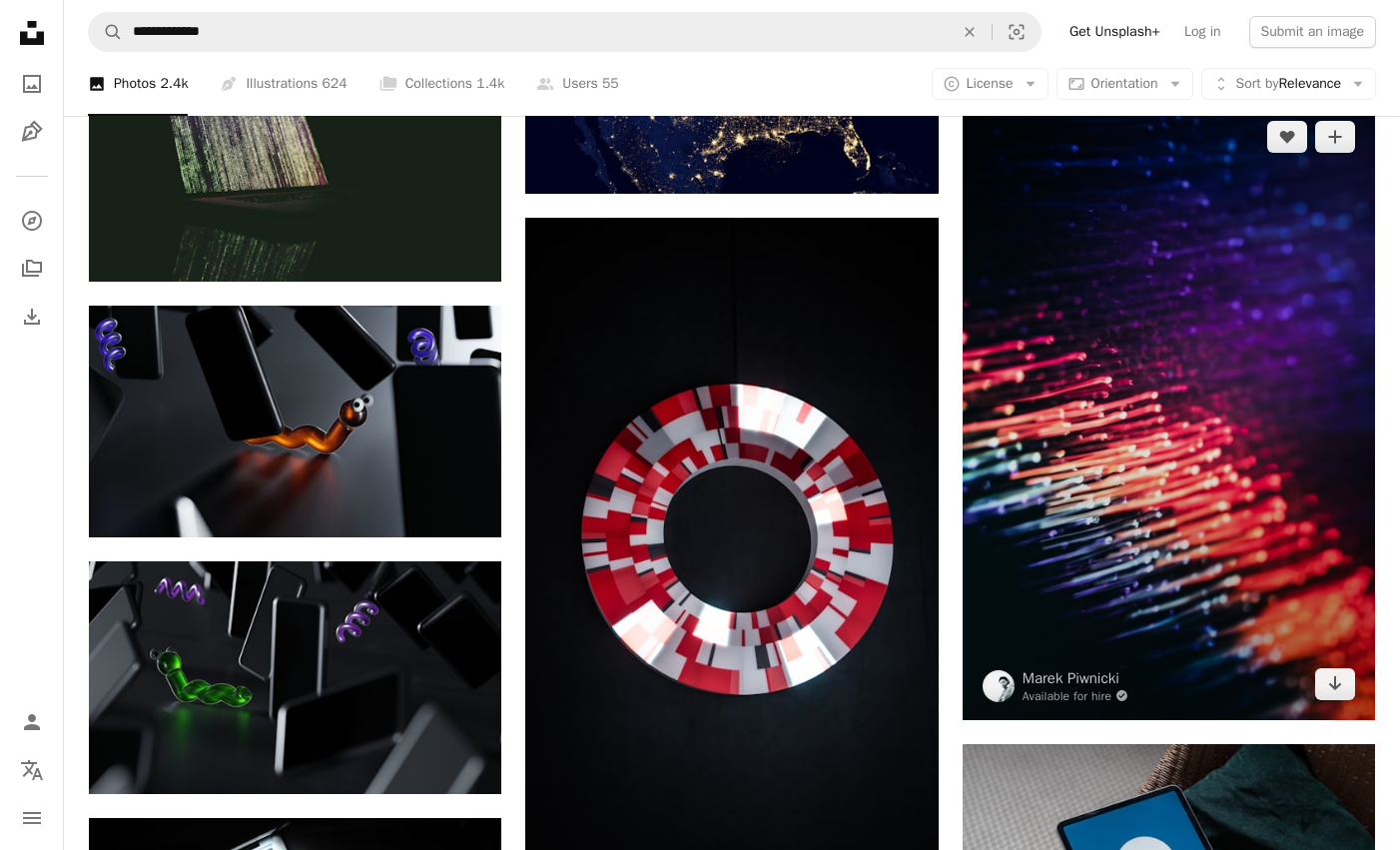 click at bounding box center [1168, 411] 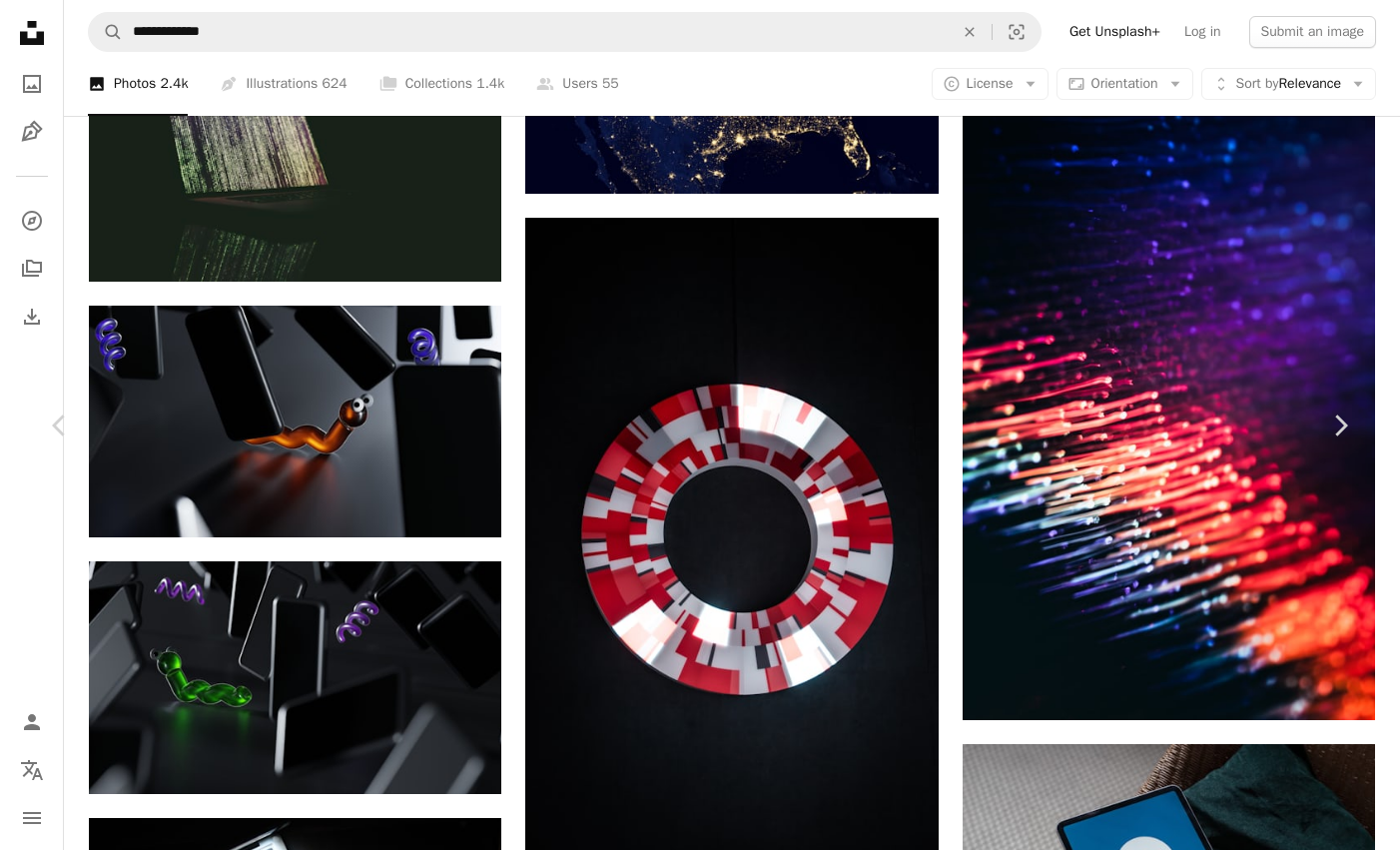click on "An X shape" at bounding box center [20, 20] 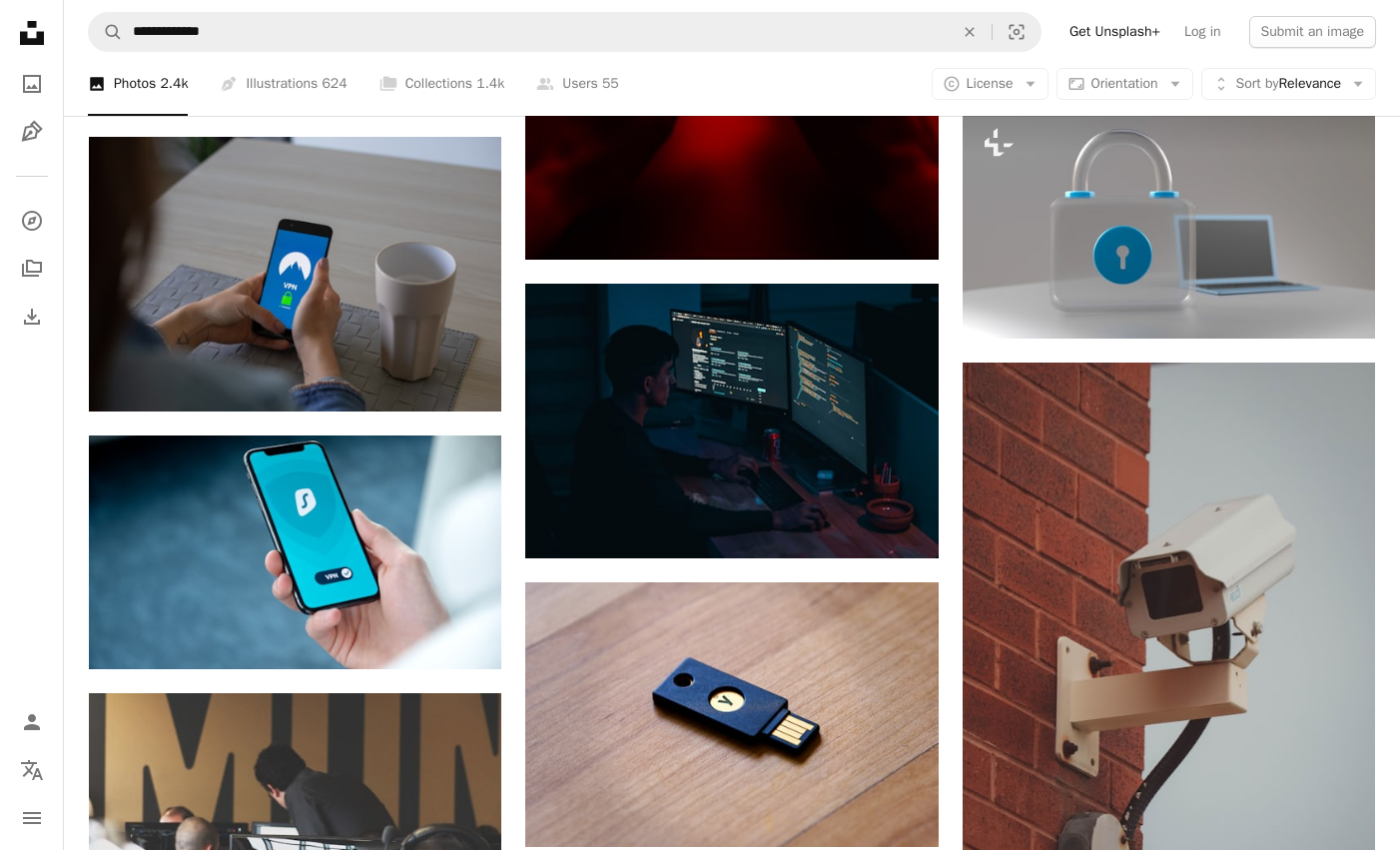 scroll, scrollTop: 8412, scrollLeft: 0, axis: vertical 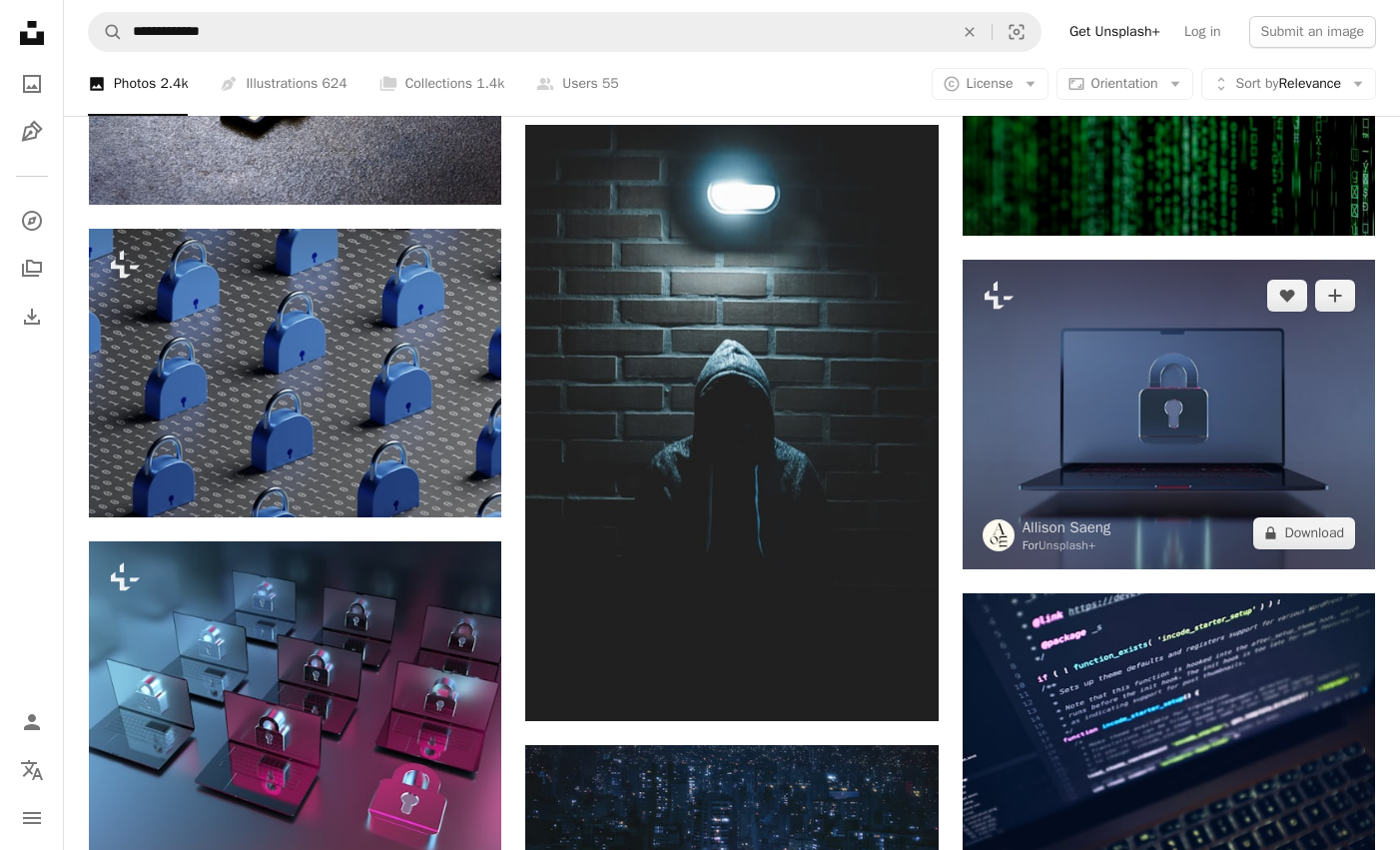 click at bounding box center (1168, 415) 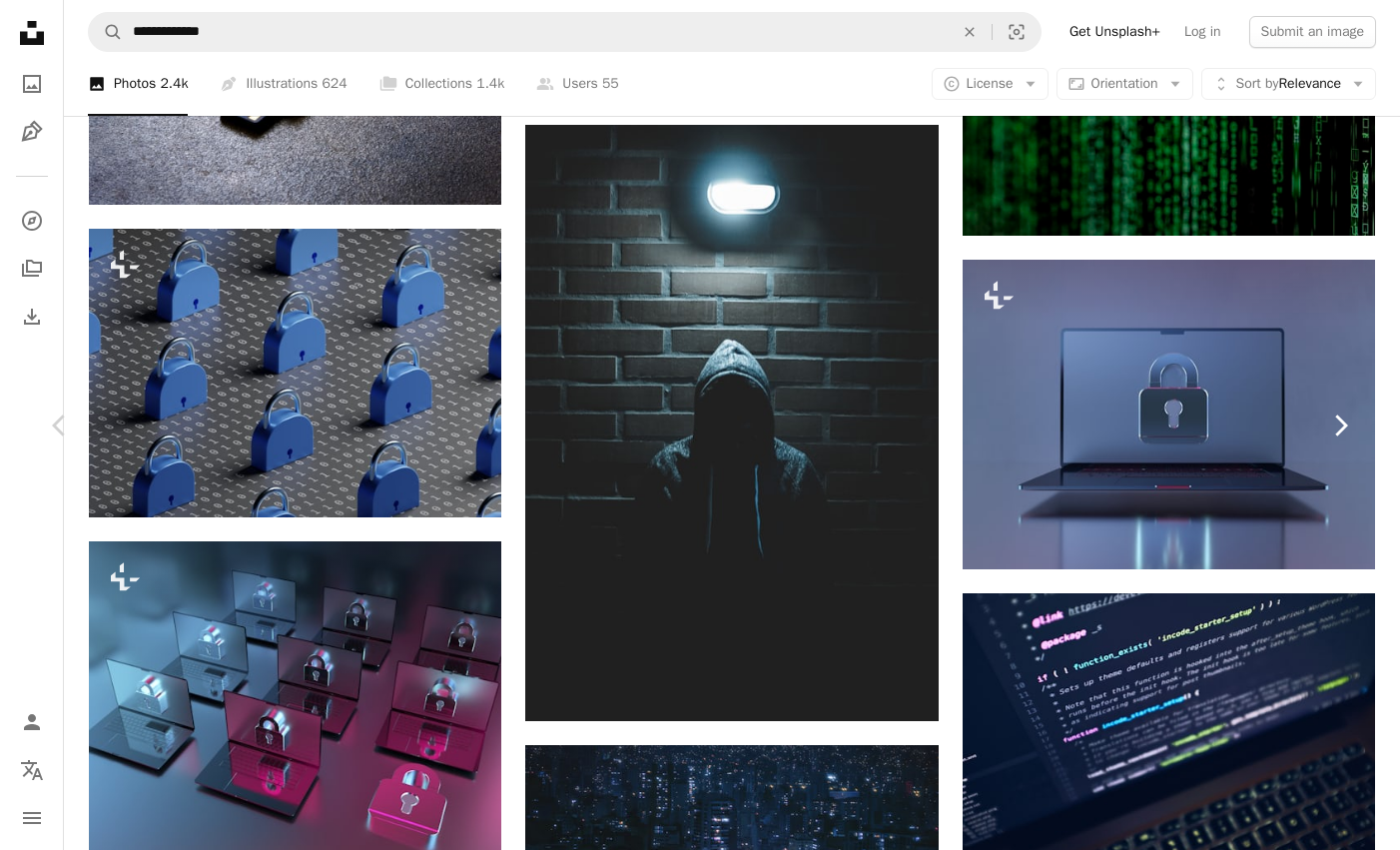 click on "Chevron right" at bounding box center (1340, 425) 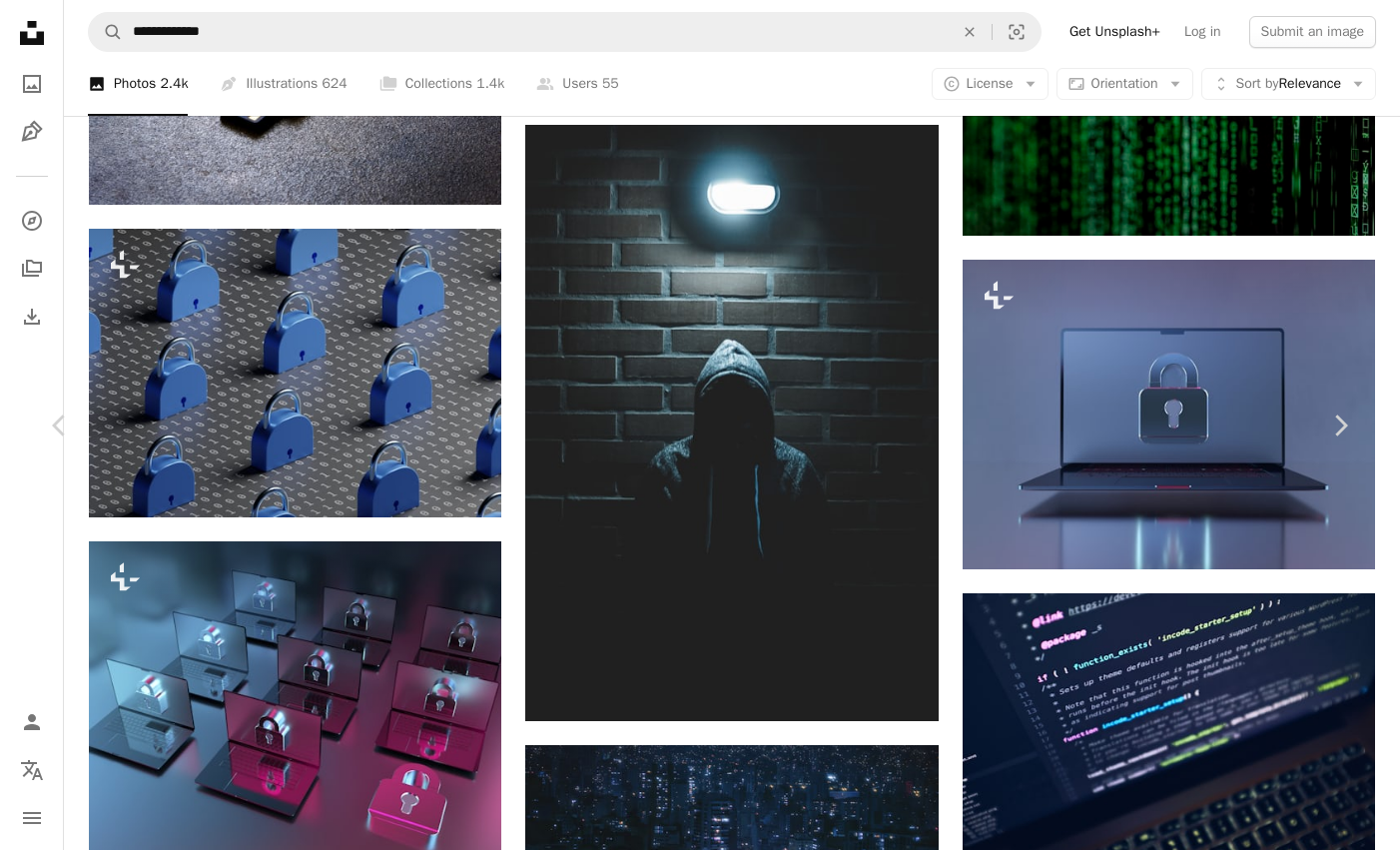click on "An X shape" at bounding box center [20, 20] 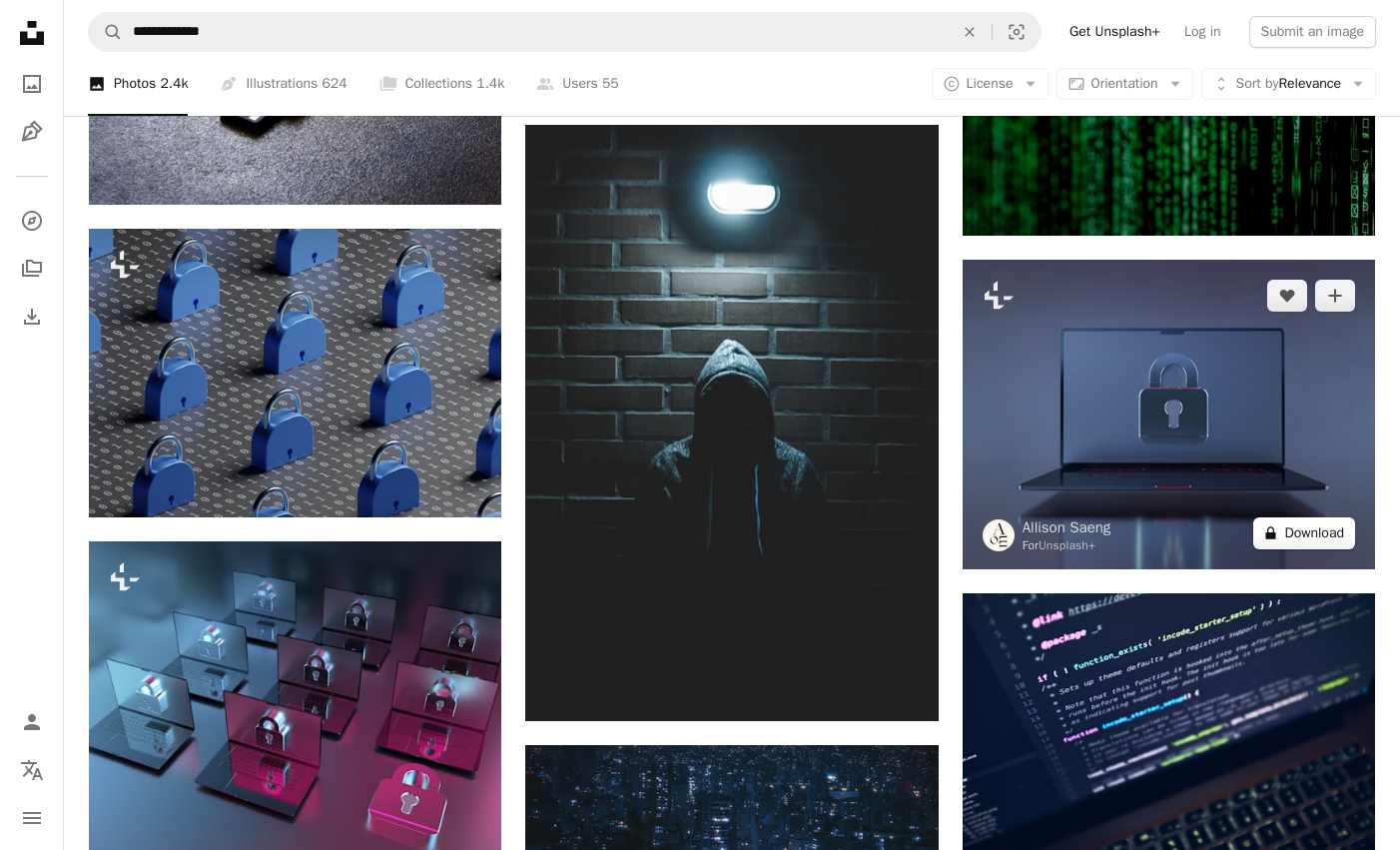 click on "A lock Download" at bounding box center [1304, 533] 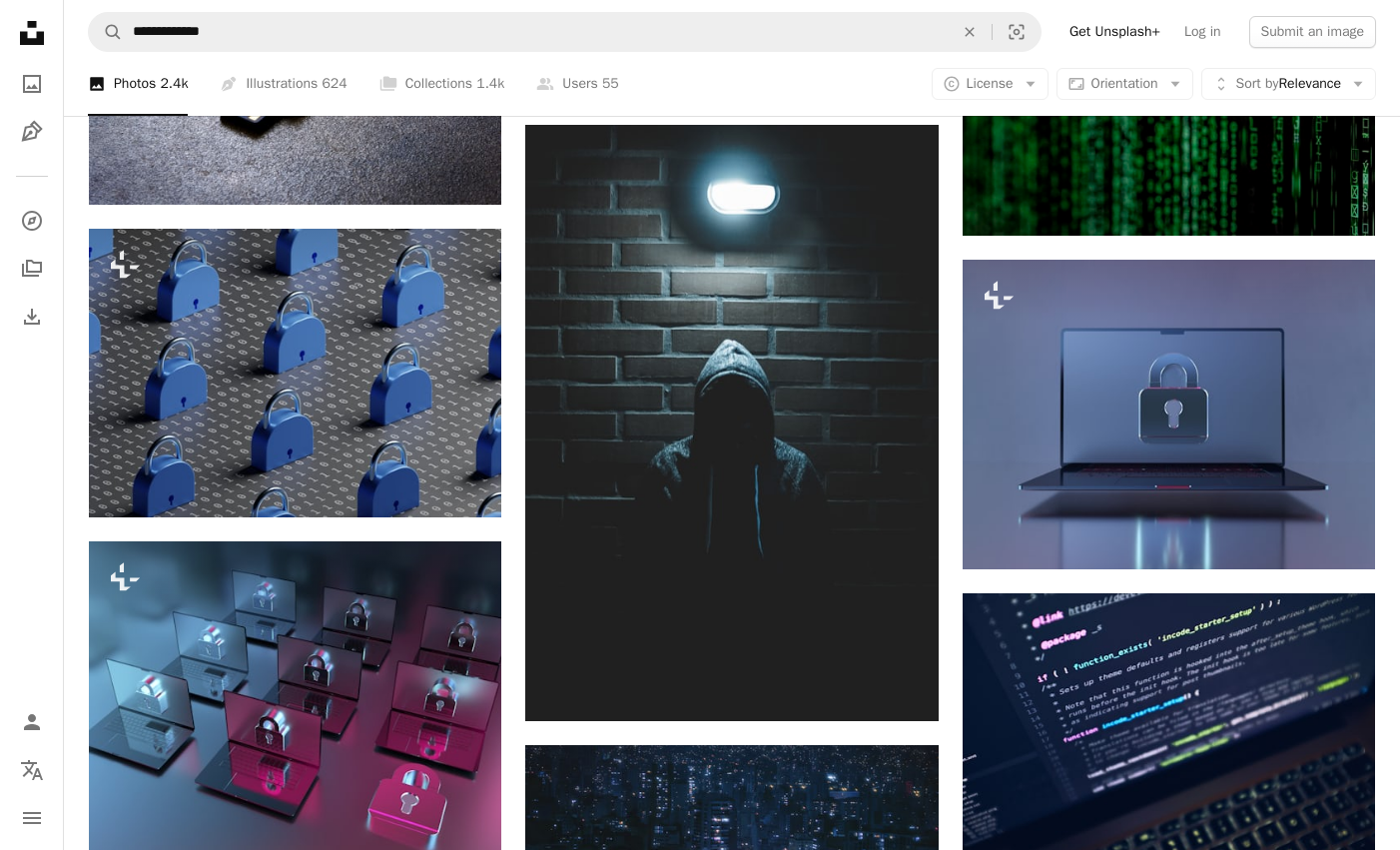 click on "An X shape Premium, ready to use images. Get unlimited access. A plus sign Members-only content added monthly A plus sign Unlimited royalty-free downloads A plus sign Illustrations  New A plus sign Enhanced legal protections yearly 65%  off monthly $20   $7 USD per month * Get  Unsplash+ * When paid annually, billed upfront  $84 Taxes where applicable. Renews automatically. Cancel anytime." at bounding box center [700, 6285] 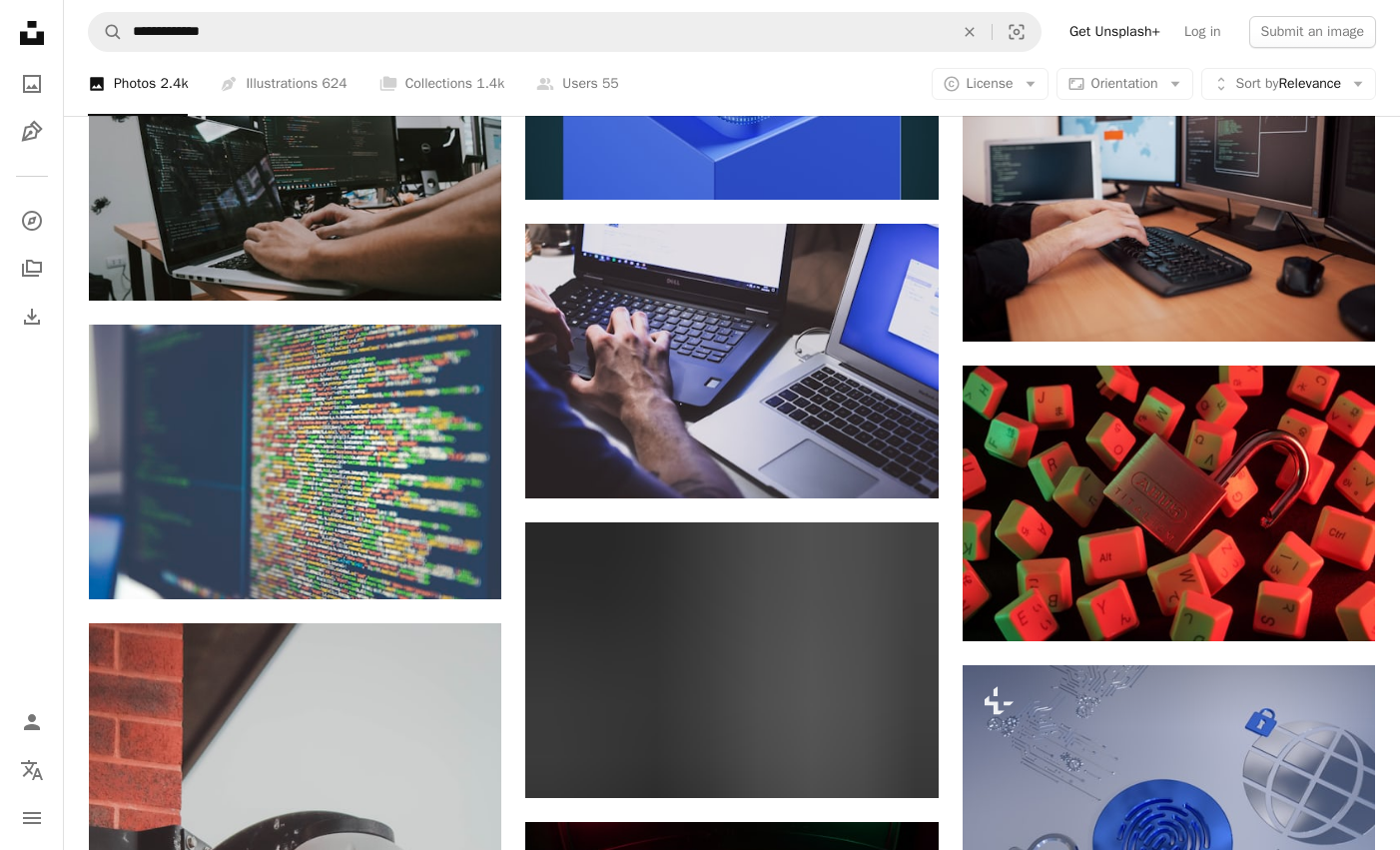 scroll, scrollTop: 11256, scrollLeft: 0, axis: vertical 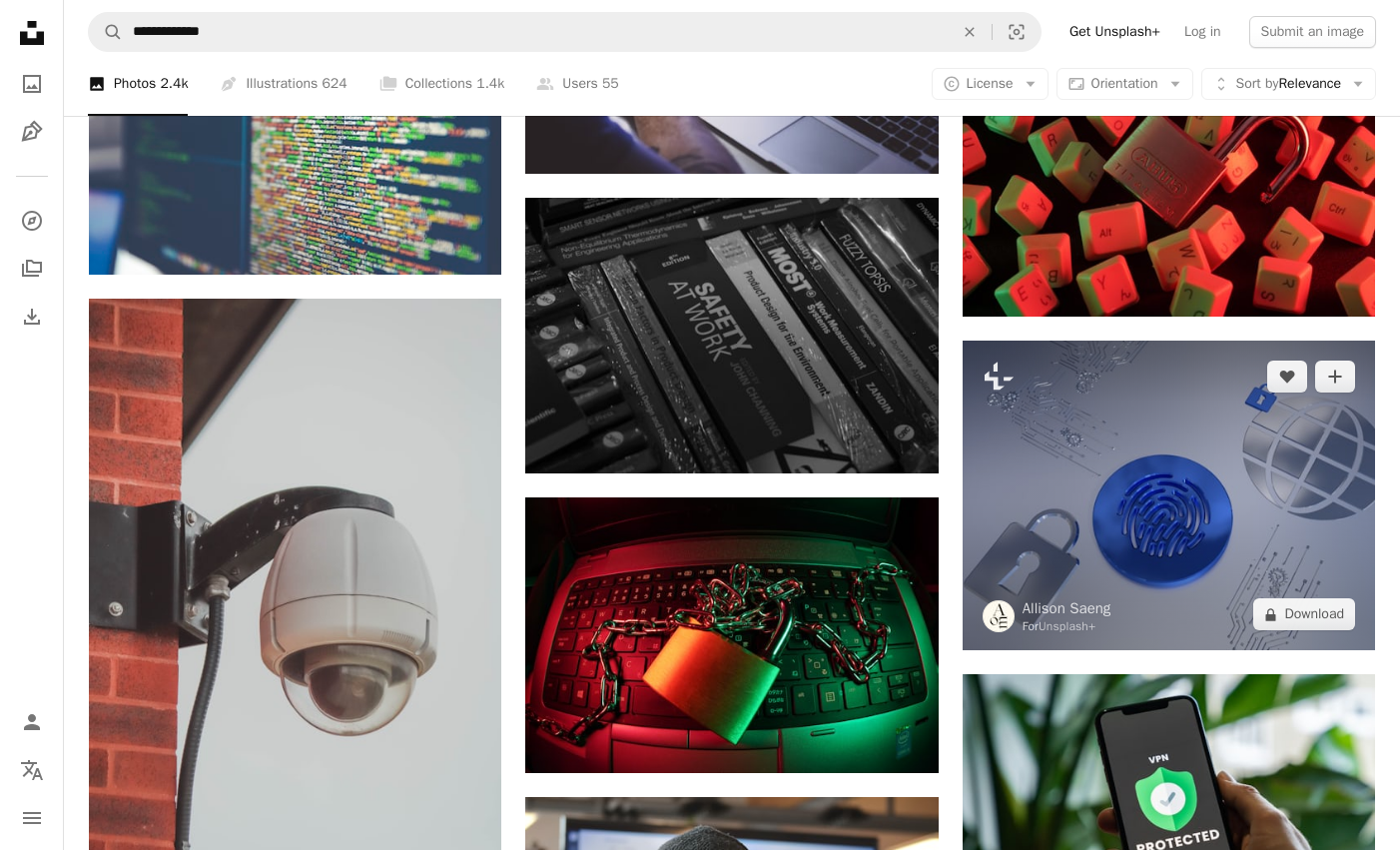 click at bounding box center [1168, 495] 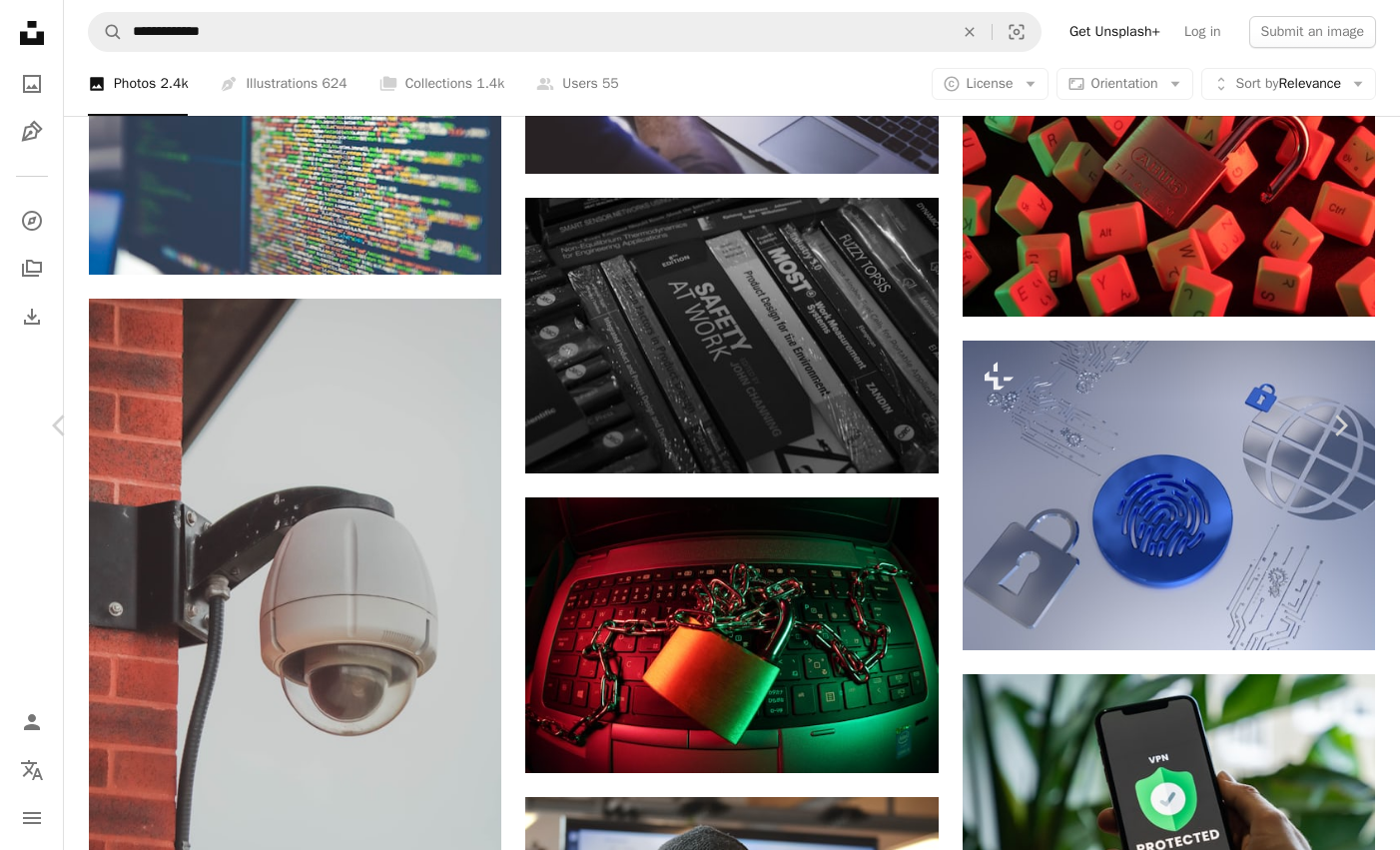 click on "An X shape" at bounding box center [20, 20] 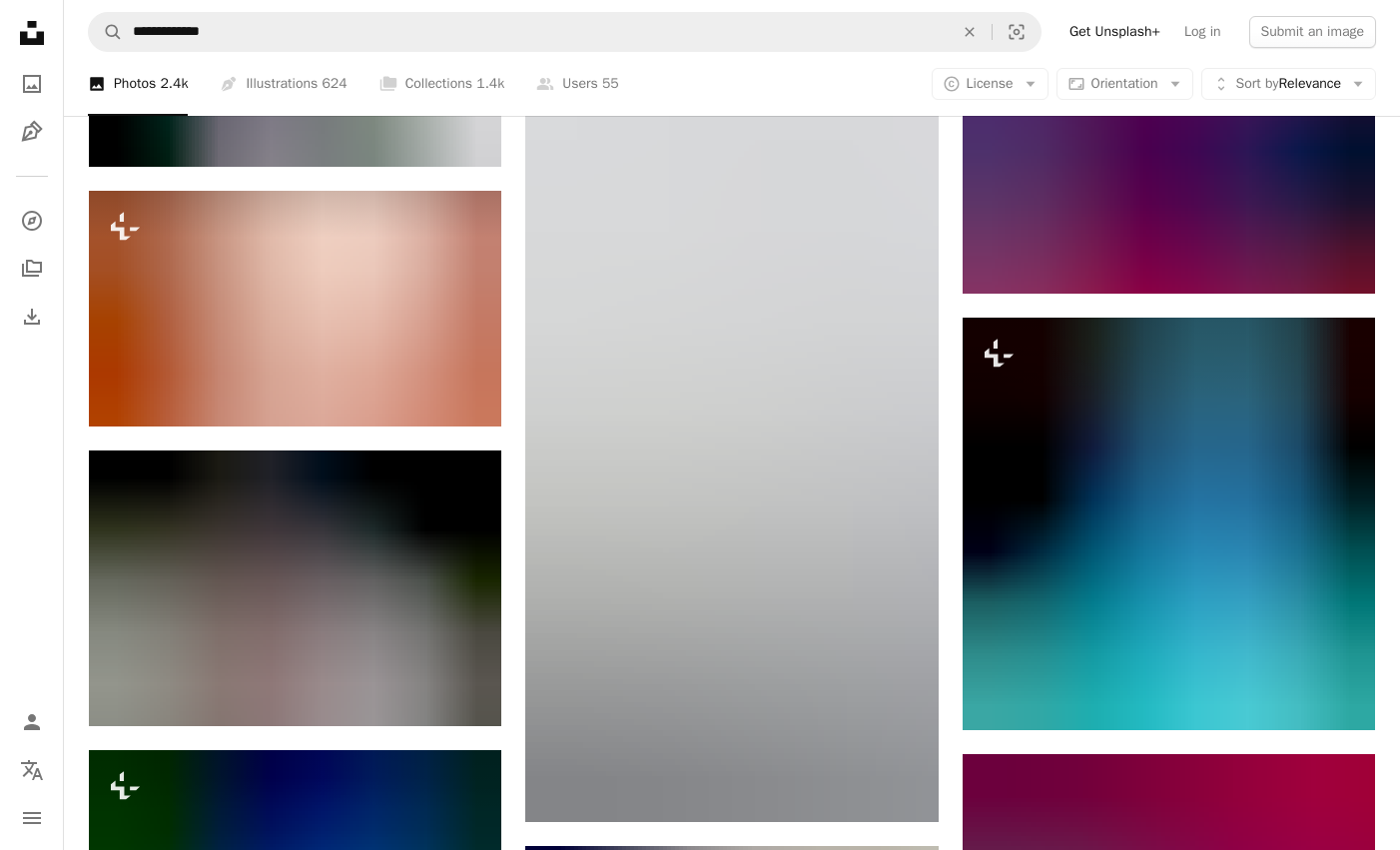 scroll, scrollTop: 12444, scrollLeft: 0, axis: vertical 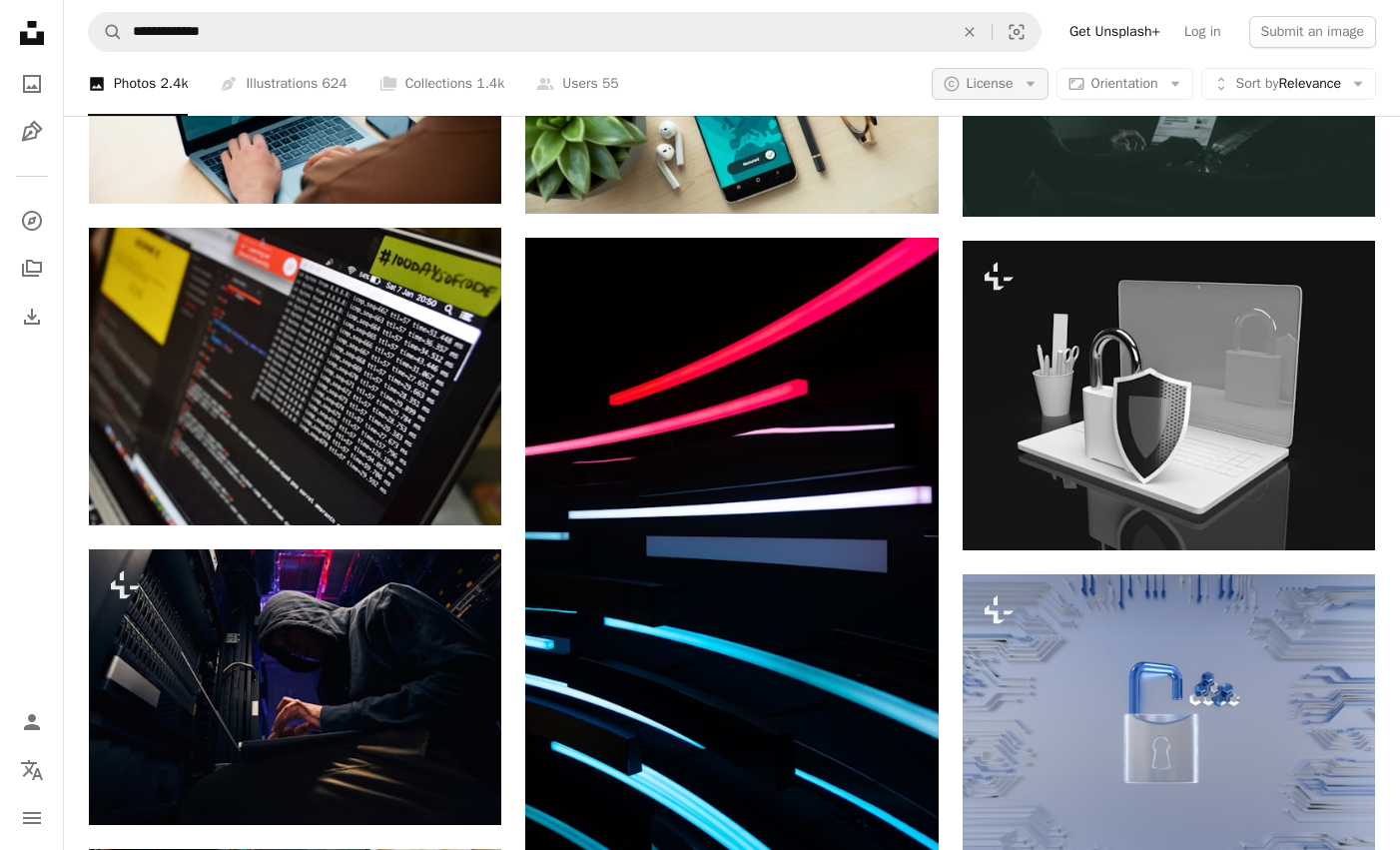 click on "License" at bounding box center (990, 83) 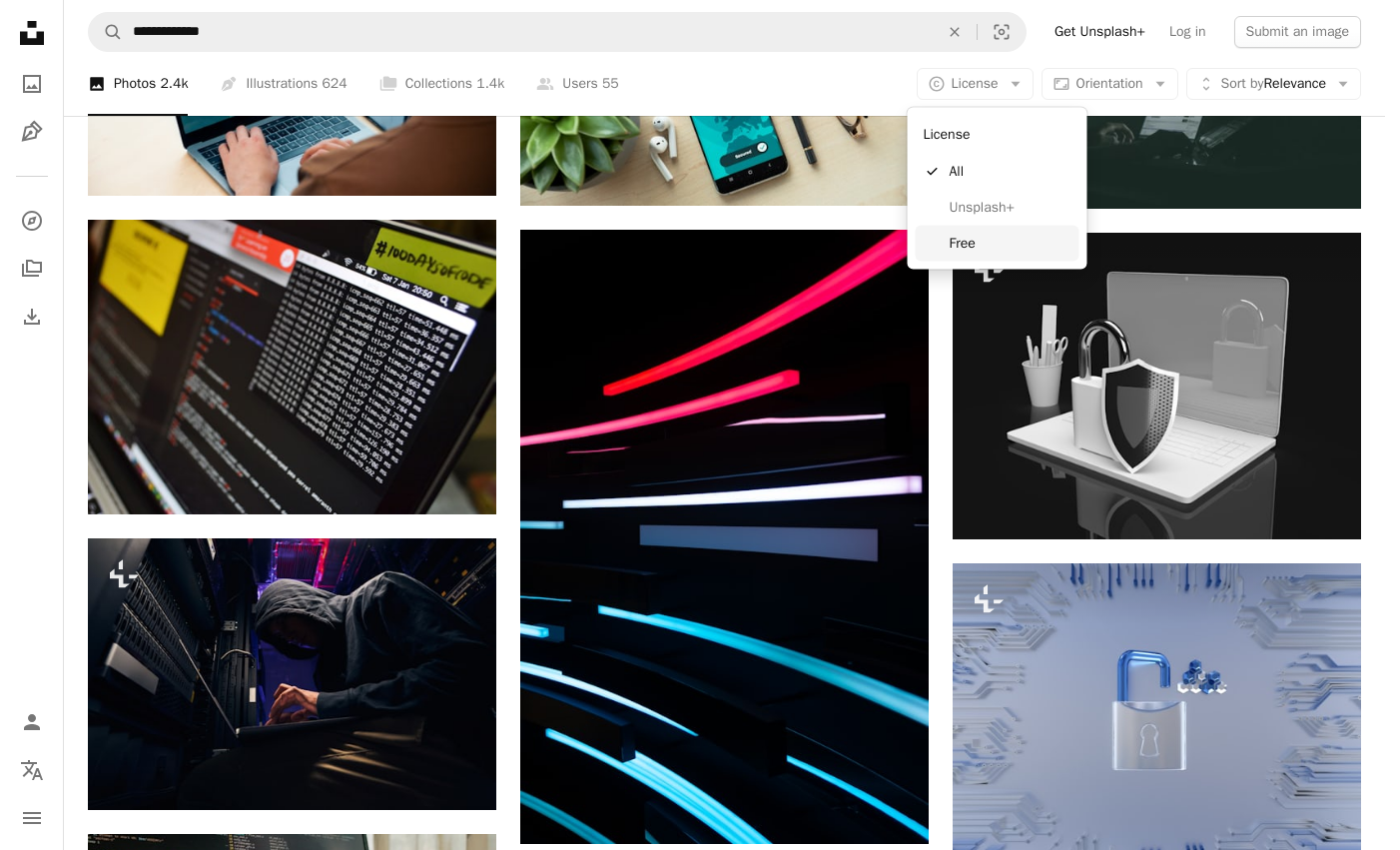 click on "Free" at bounding box center (1011, 243) 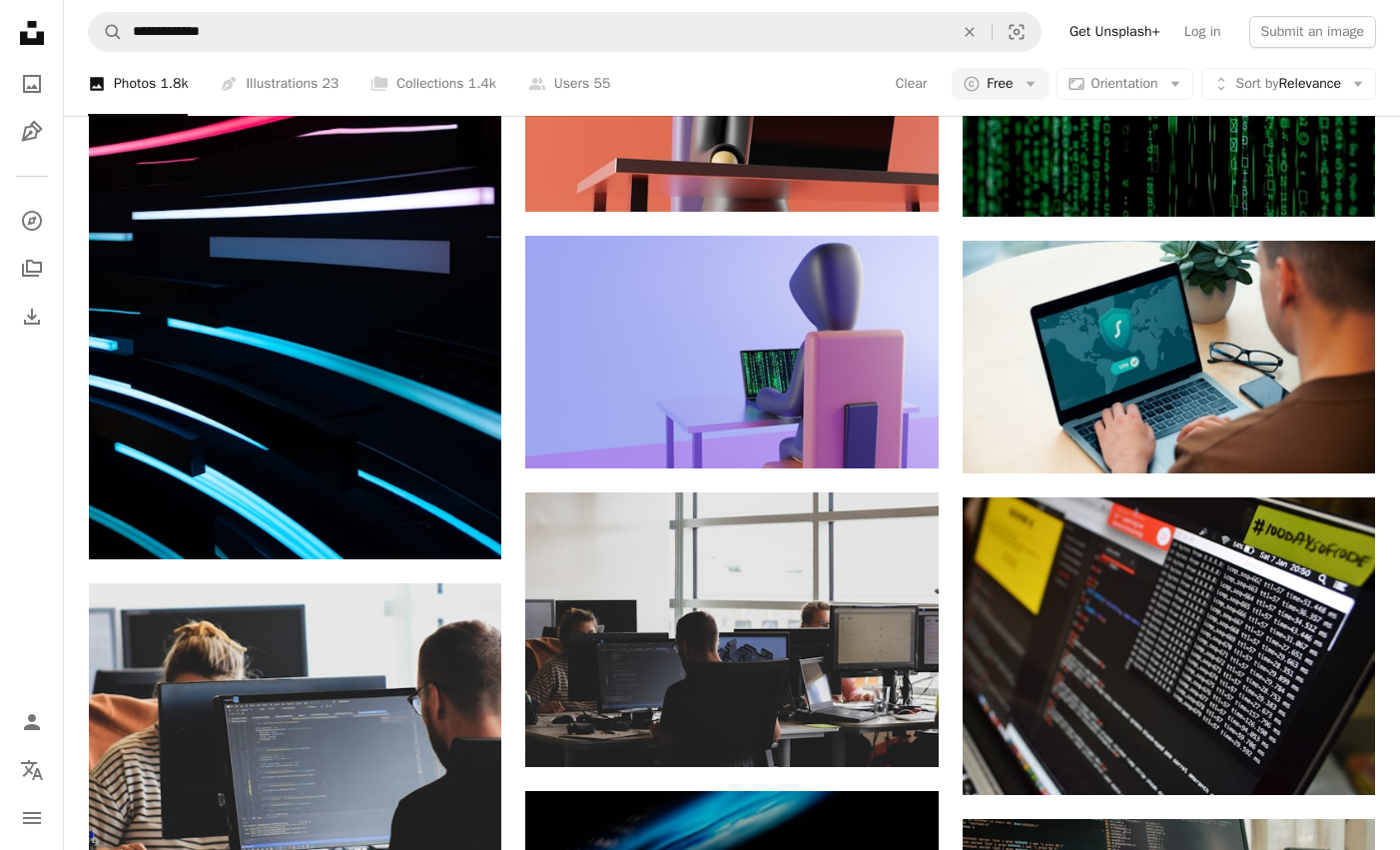 scroll, scrollTop: 0, scrollLeft: 0, axis: both 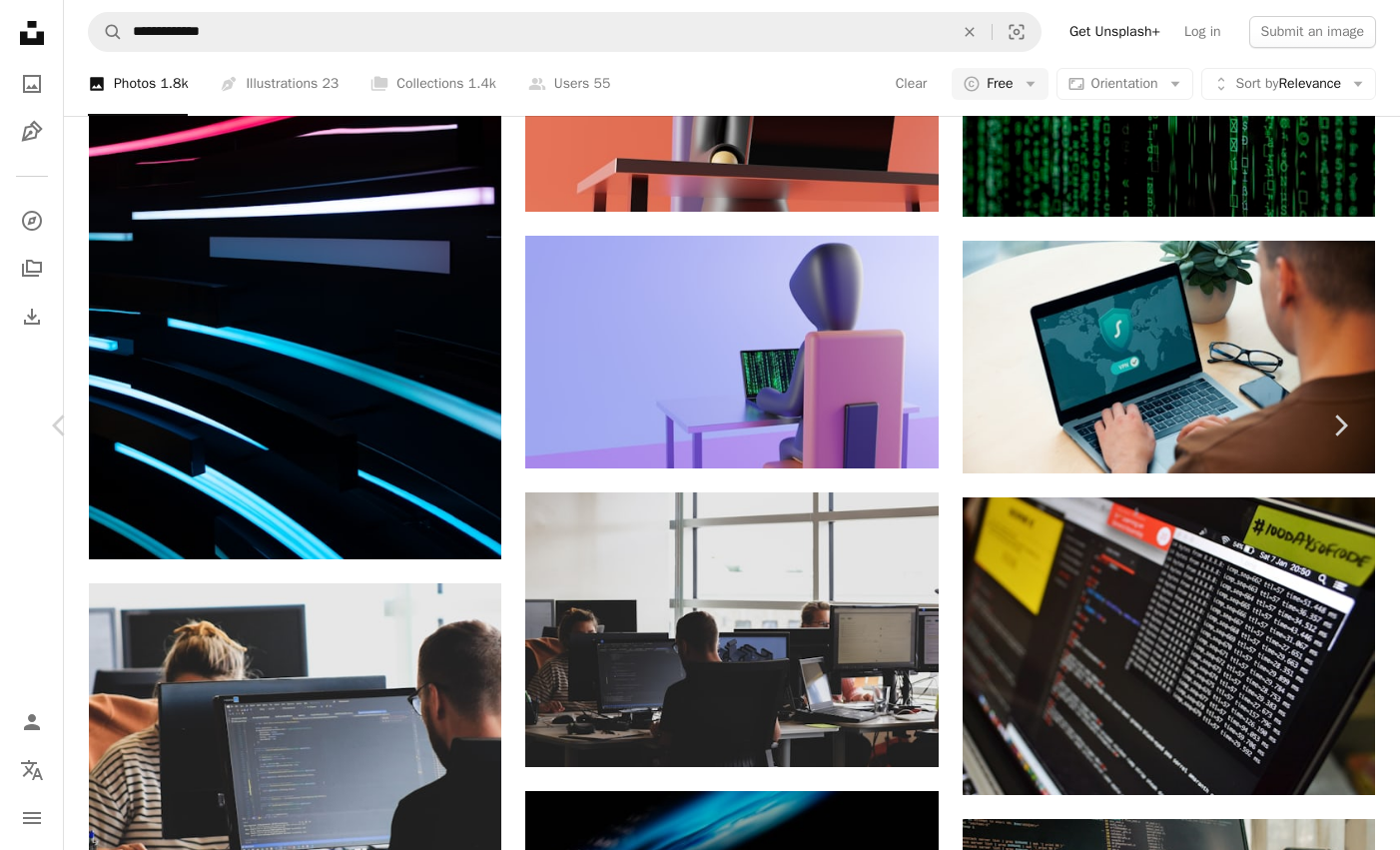 click on "An X shape" at bounding box center (20, 20) 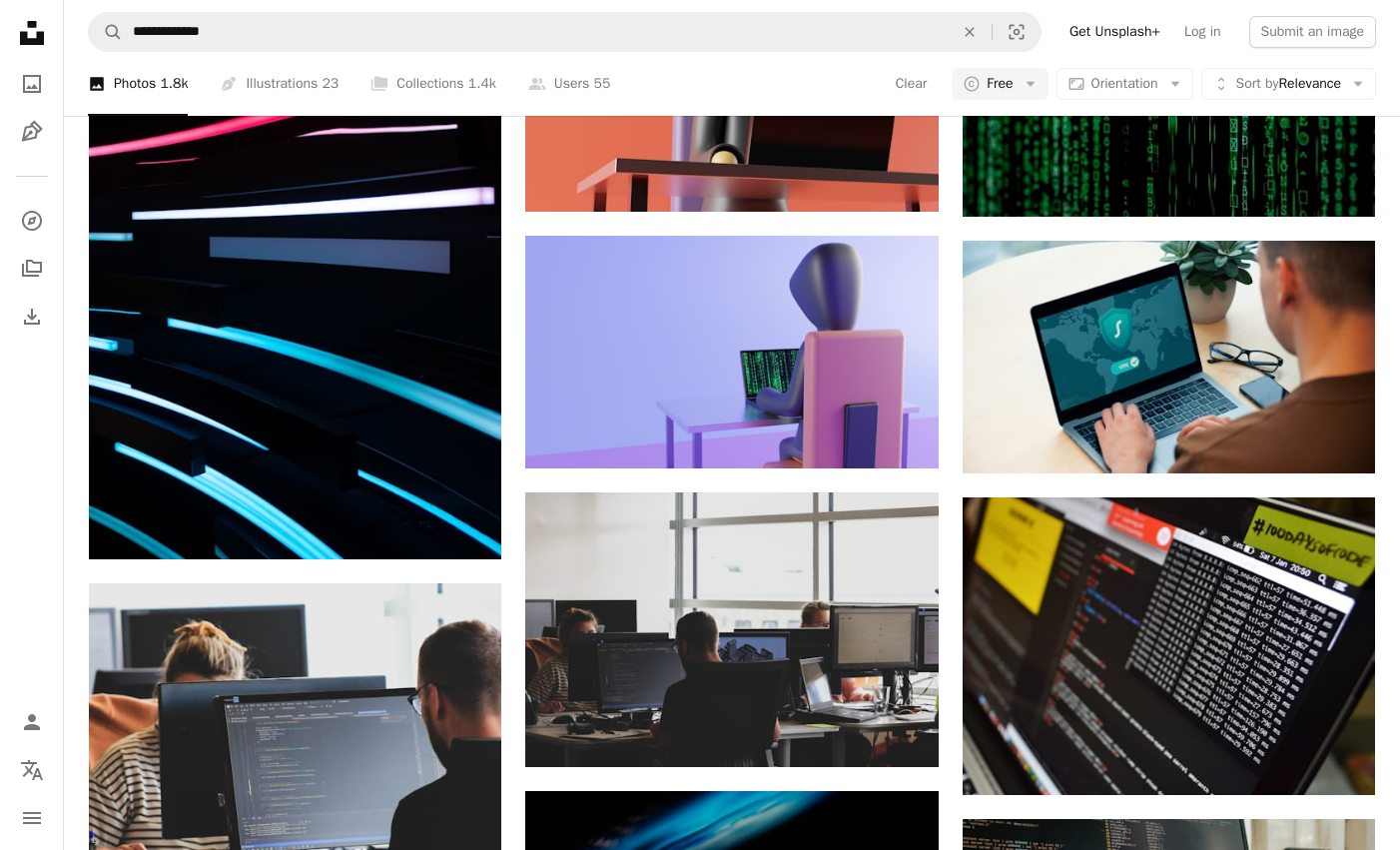 scroll, scrollTop: 2681, scrollLeft: 0, axis: vertical 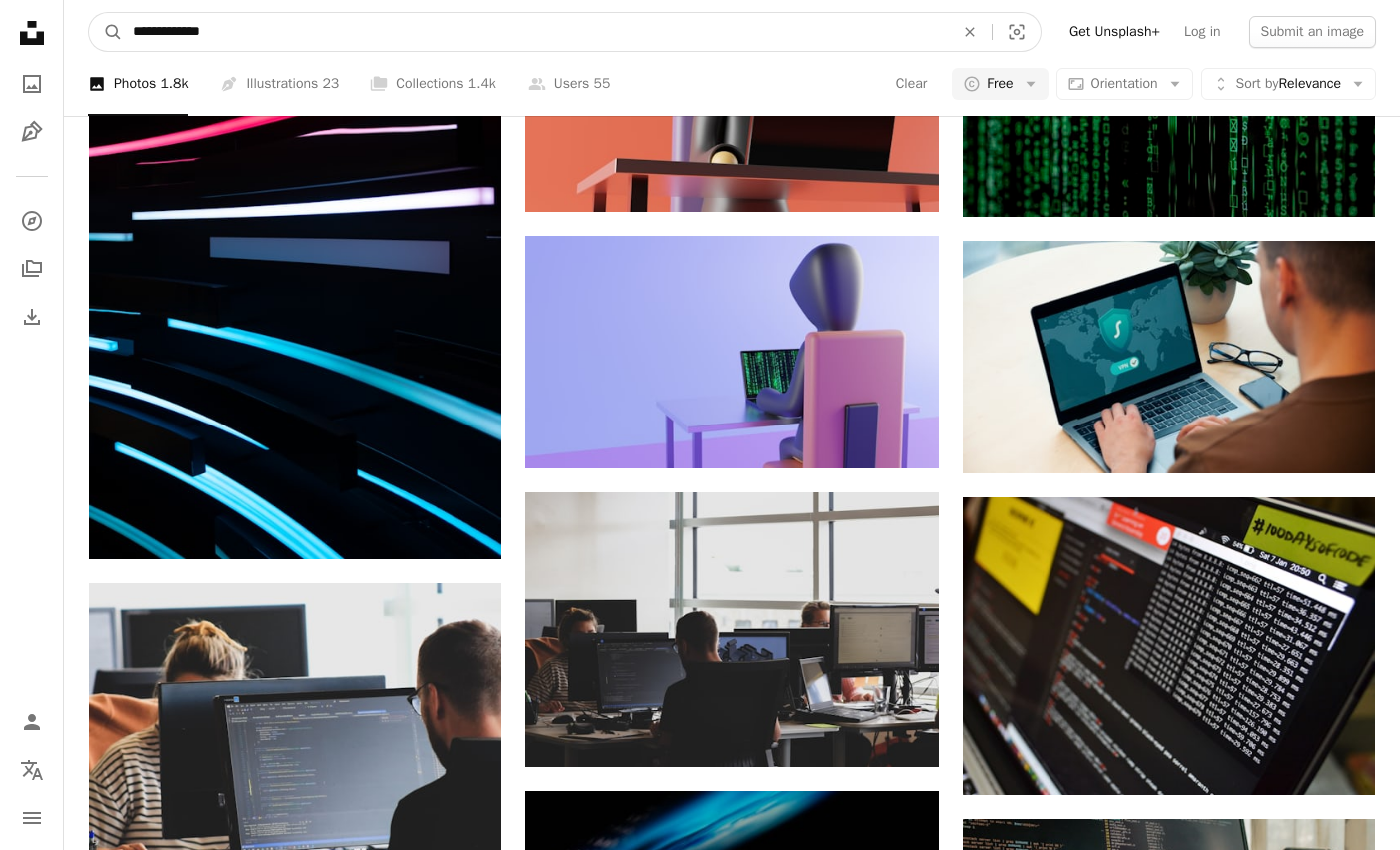 drag, startPoint x: 588, startPoint y: 46, endPoint x: 196, endPoint y: 64, distance: 392.413 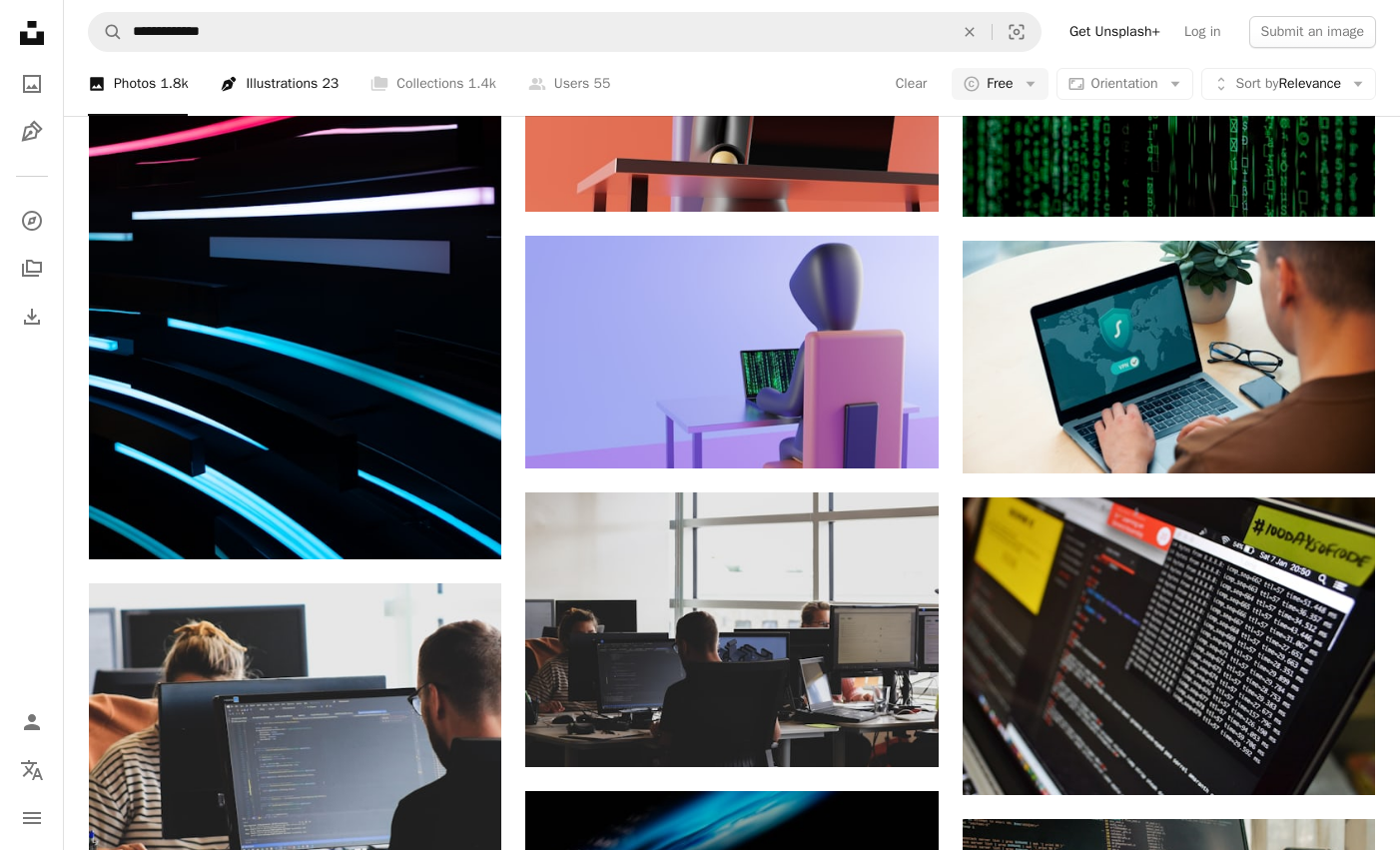 click on "Pen Tool Illustrations   23" at bounding box center (279, 84) 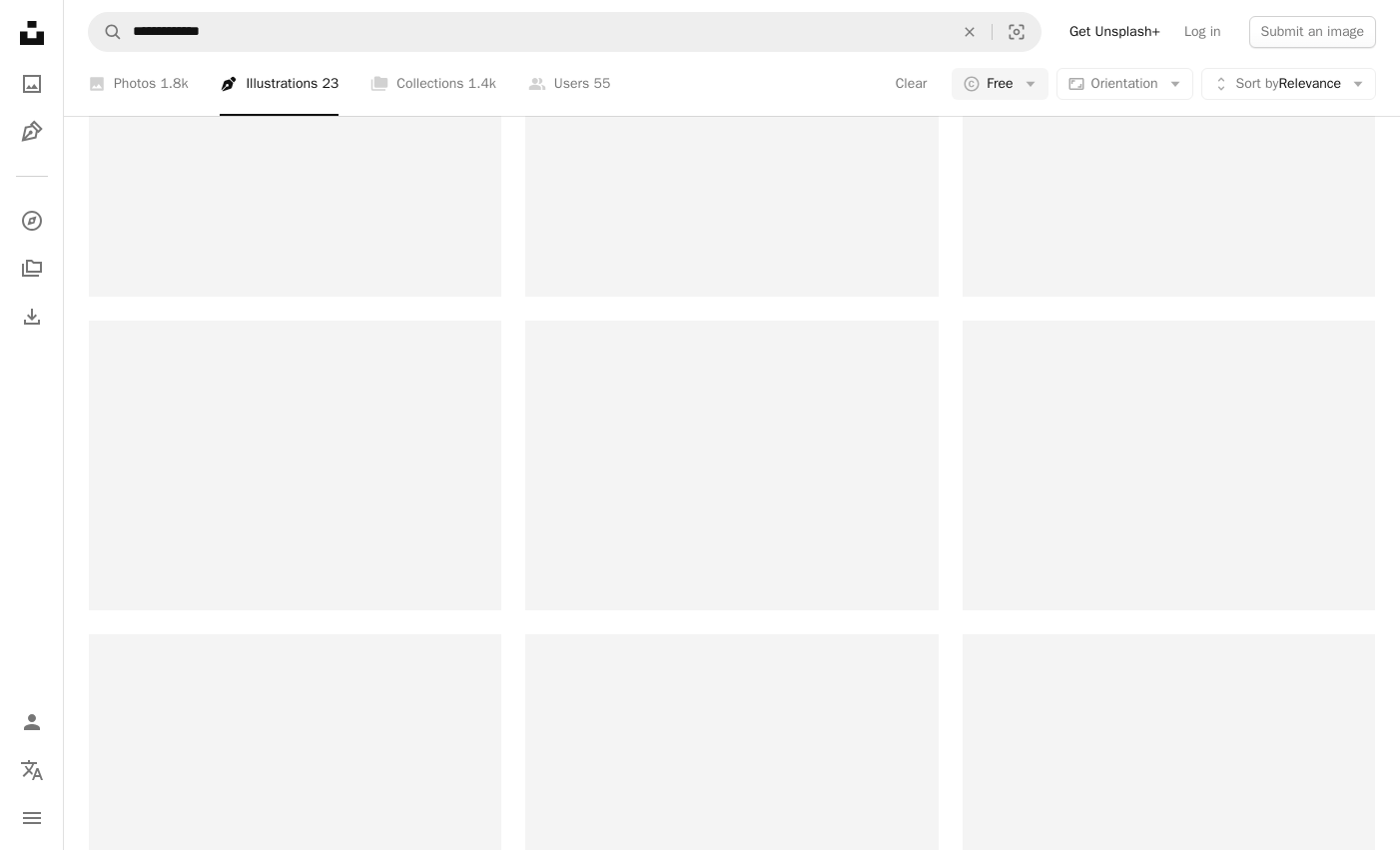 scroll, scrollTop: 0, scrollLeft: 0, axis: both 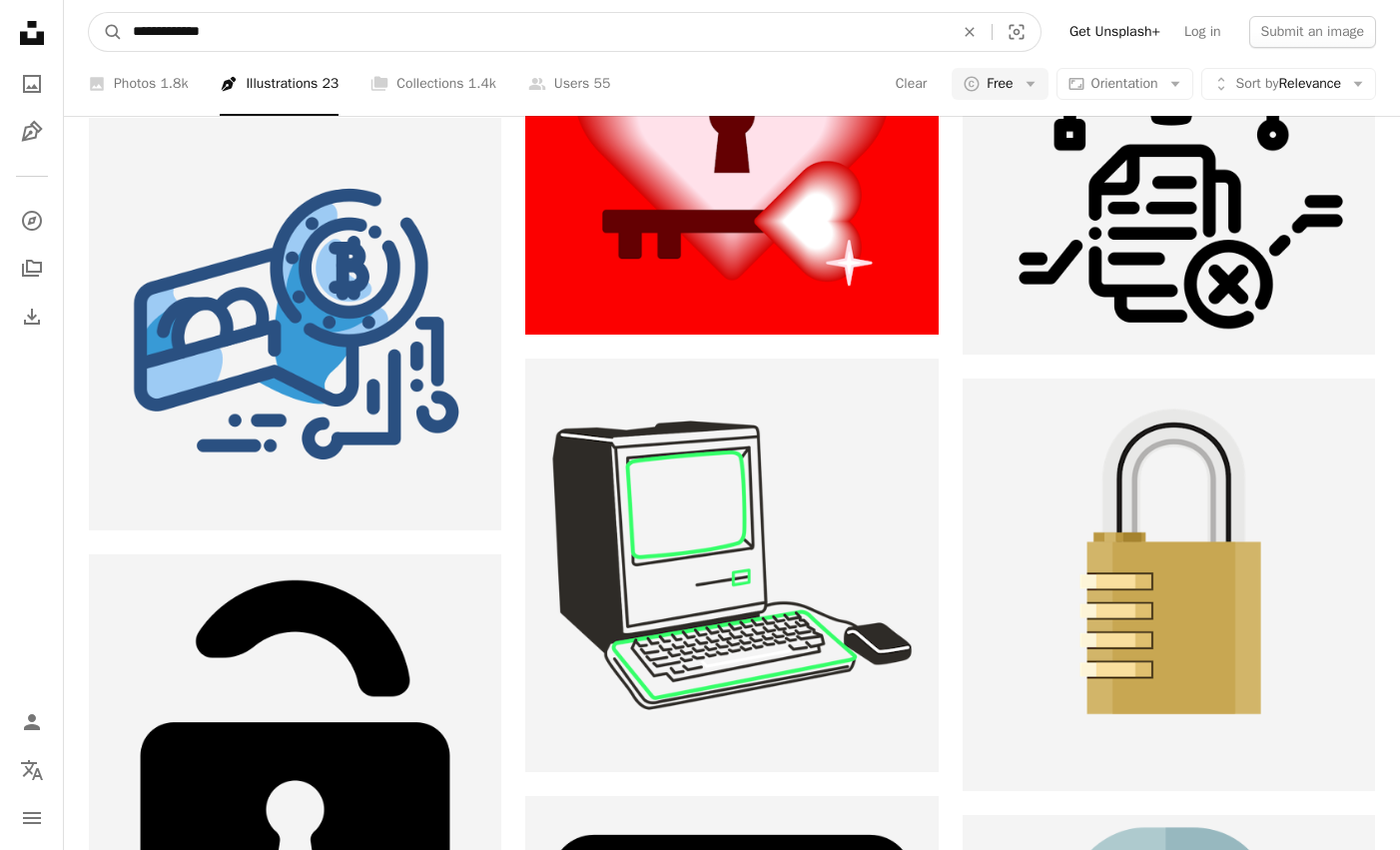 drag, startPoint x: 273, startPoint y: 36, endPoint x: 8, endPoint y: 25, distance: 265.2282 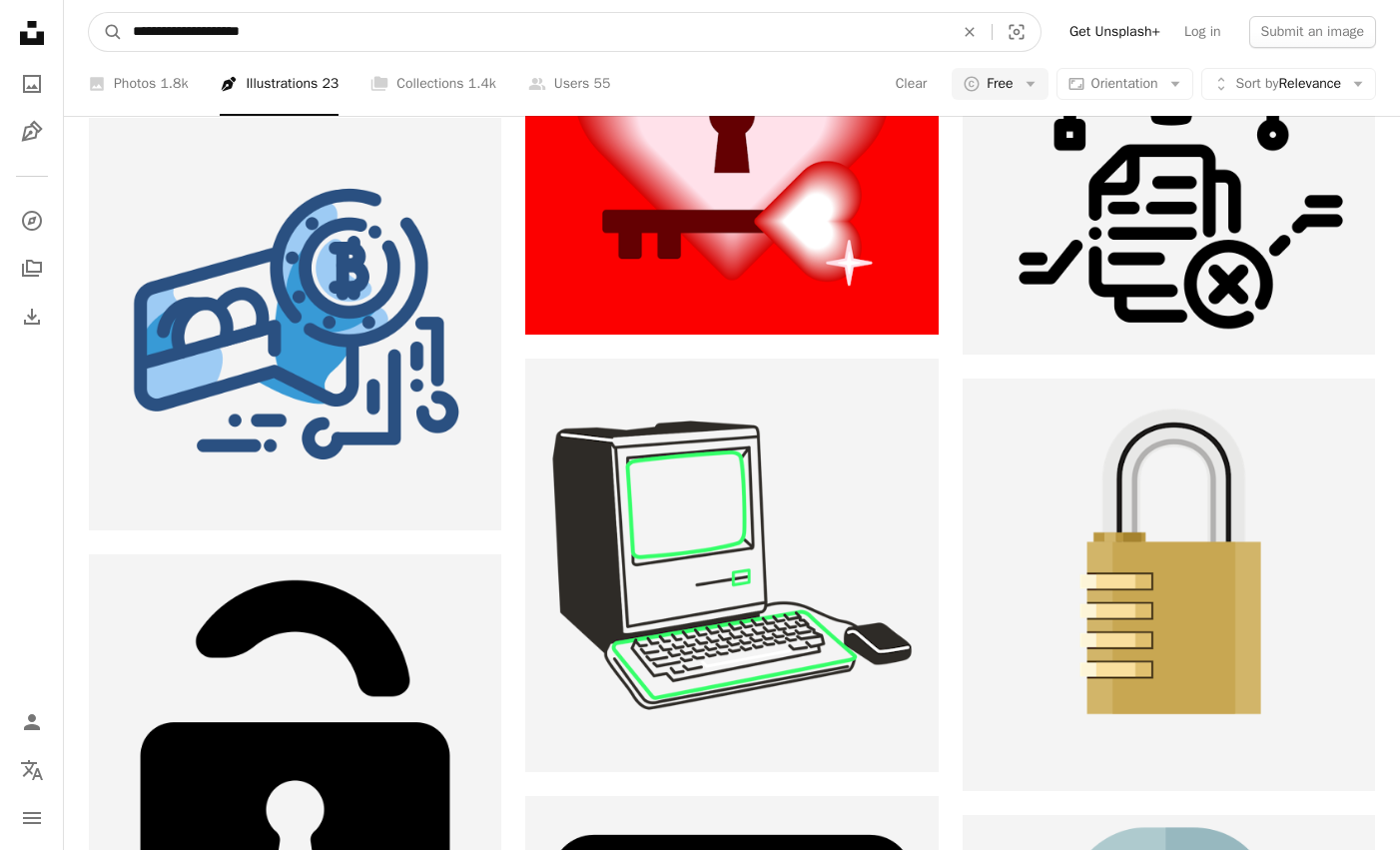 type on "**********" 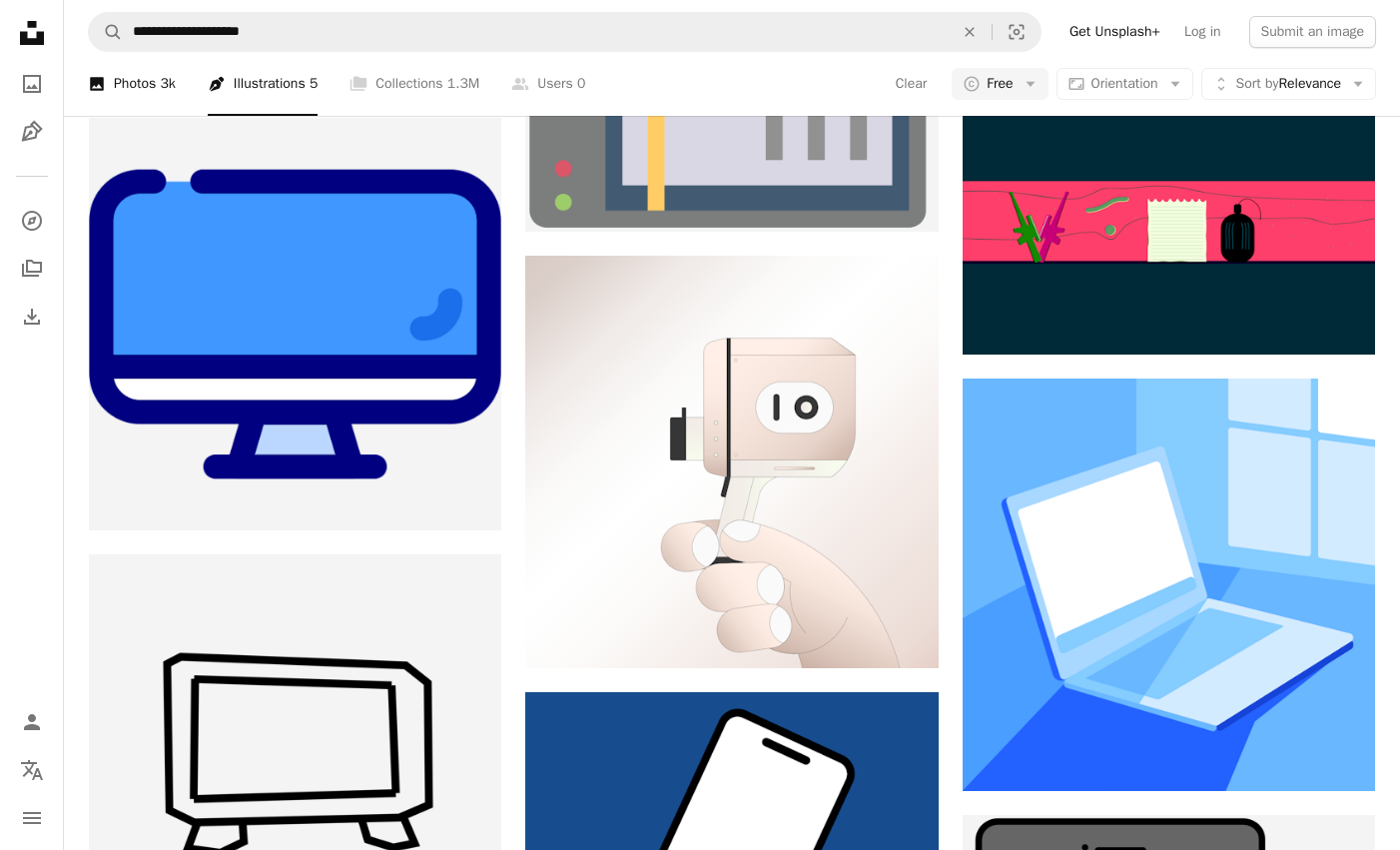 click on "A photo Photos   3k" at bounding box center (132, 84) 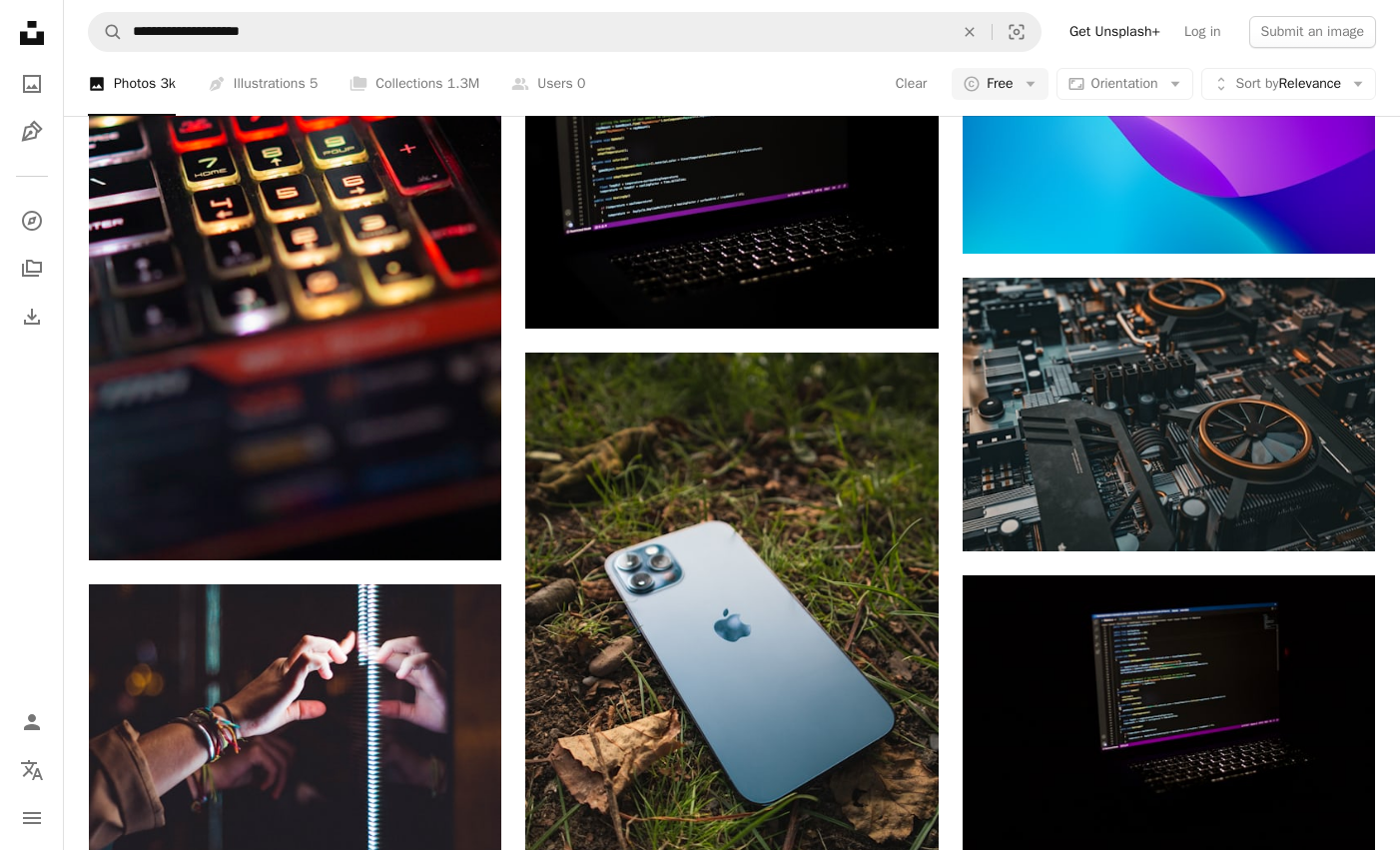 scroll, scrollTop: 244, scrollLeft: 0, axis: vertical 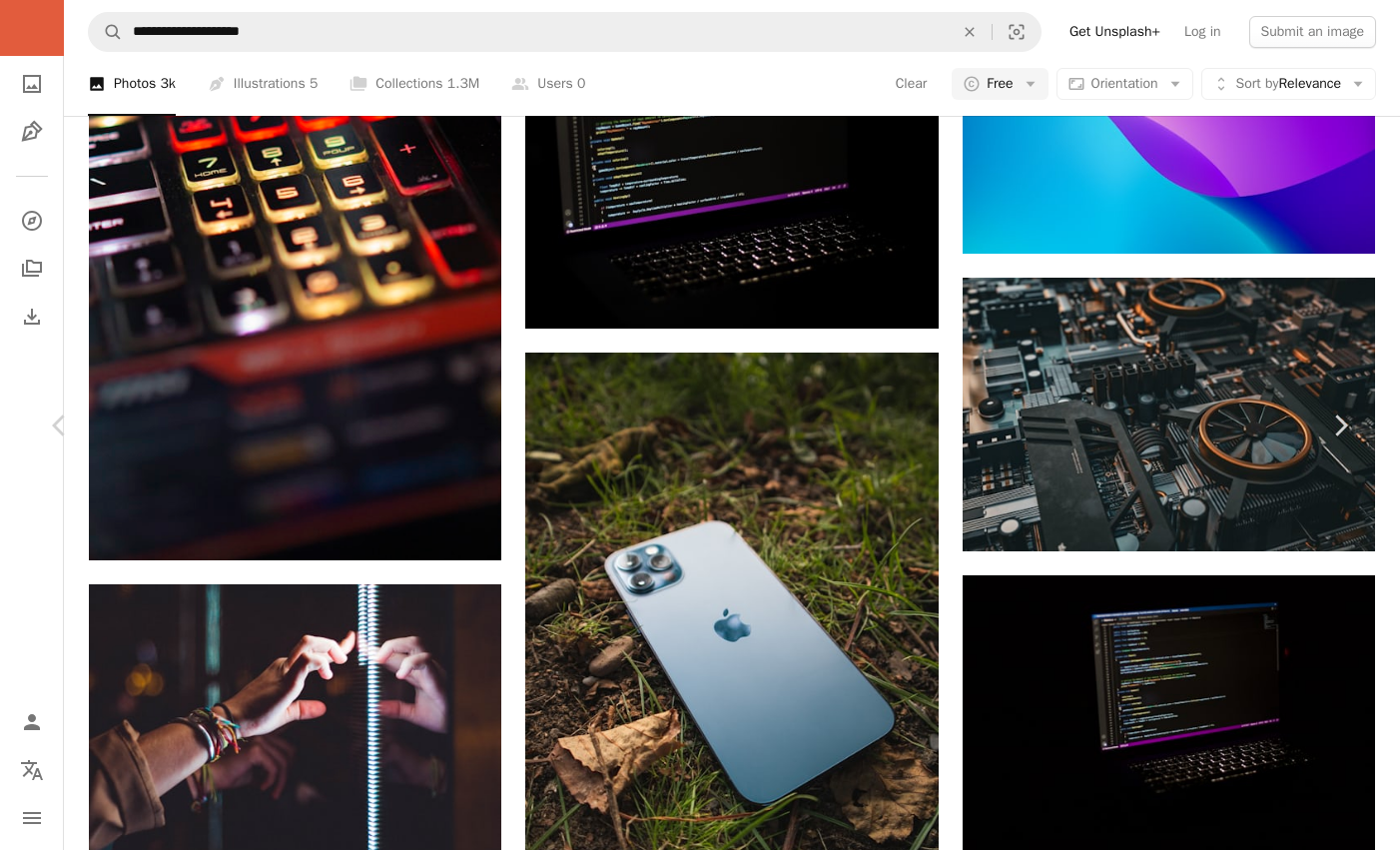 drag, startPoint x: 687, startPoint y: 452, endPoint x: 467, endPoint y: 517, distance: 229.4014 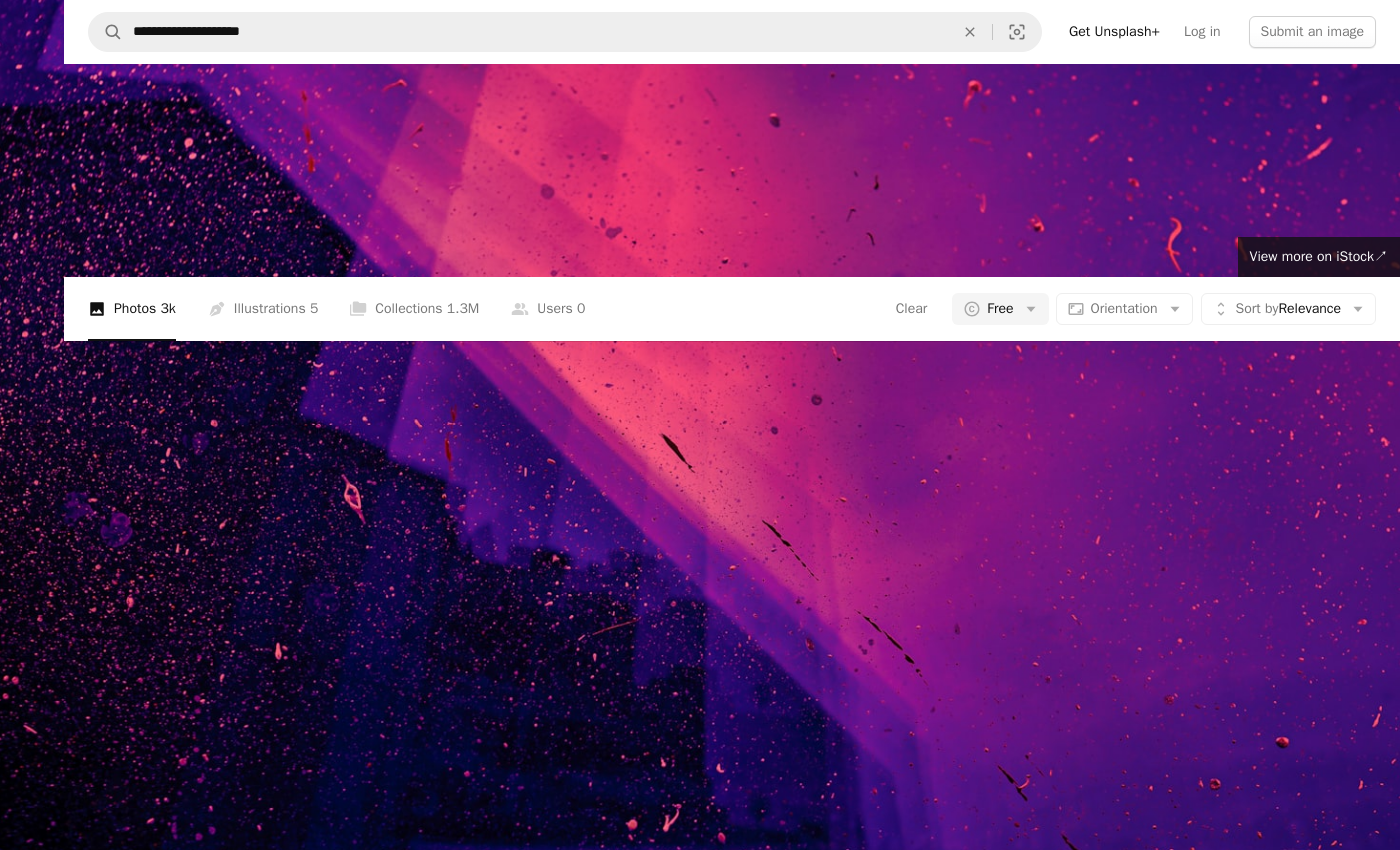 scroll, scrollTop: 37, scrollLeft: 0, axis: vertical 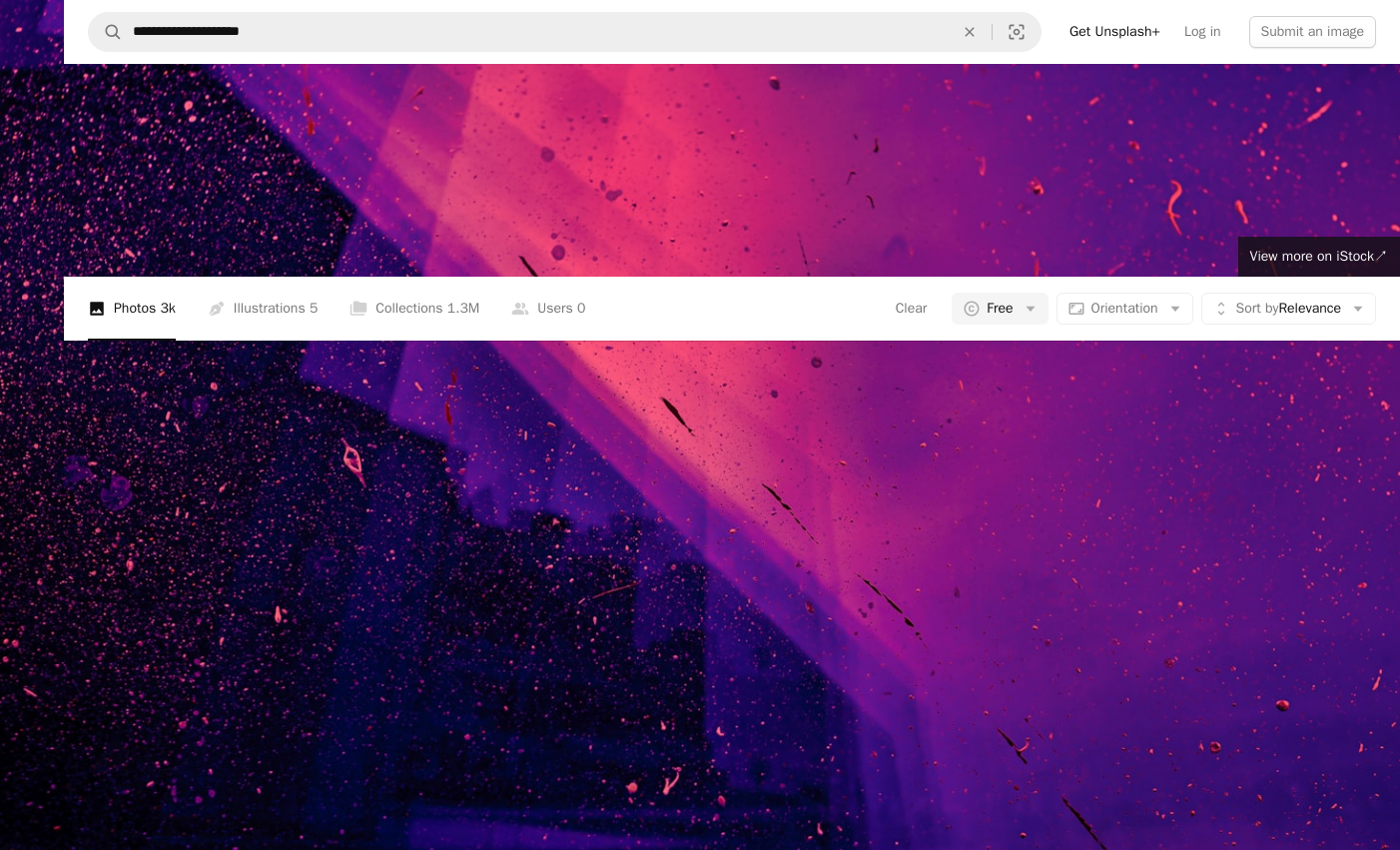 click at bounding box center [700, 429] 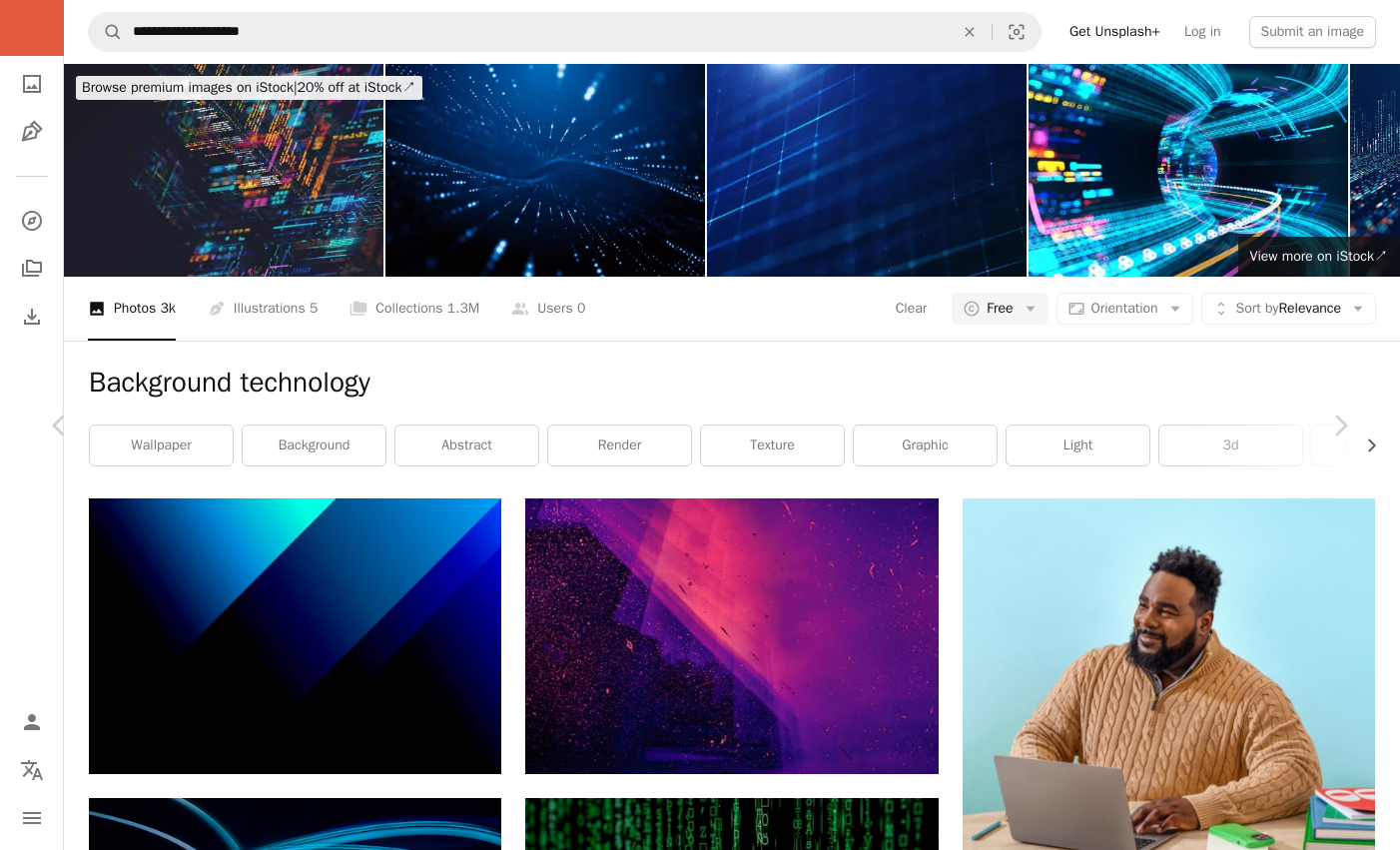 scroll, scrollTop: 88, scrollLeft: 0, axis: vertical 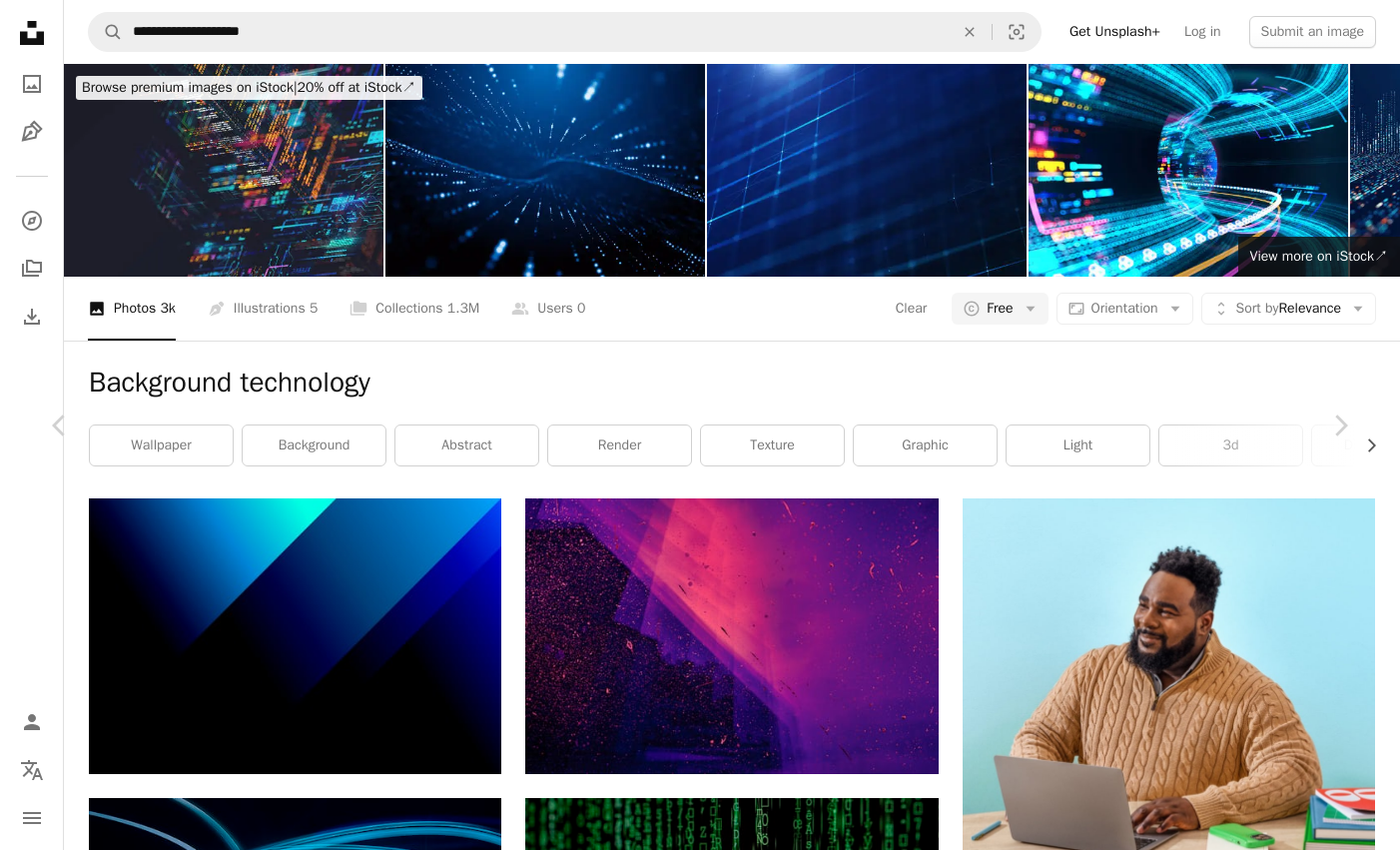 click on "An X shape" at bounding box center [20, 20] 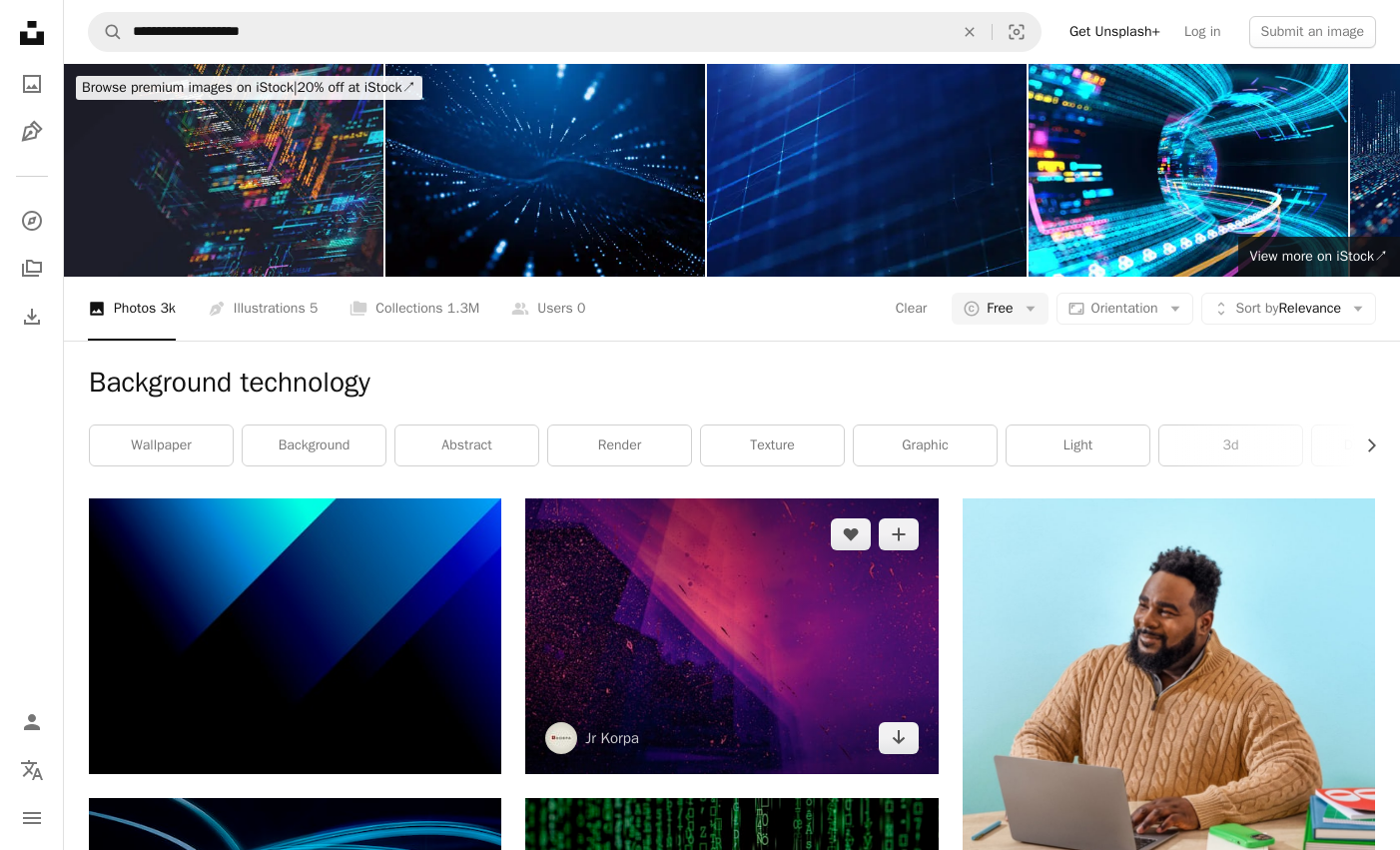 click at bounding box center [731, 635] 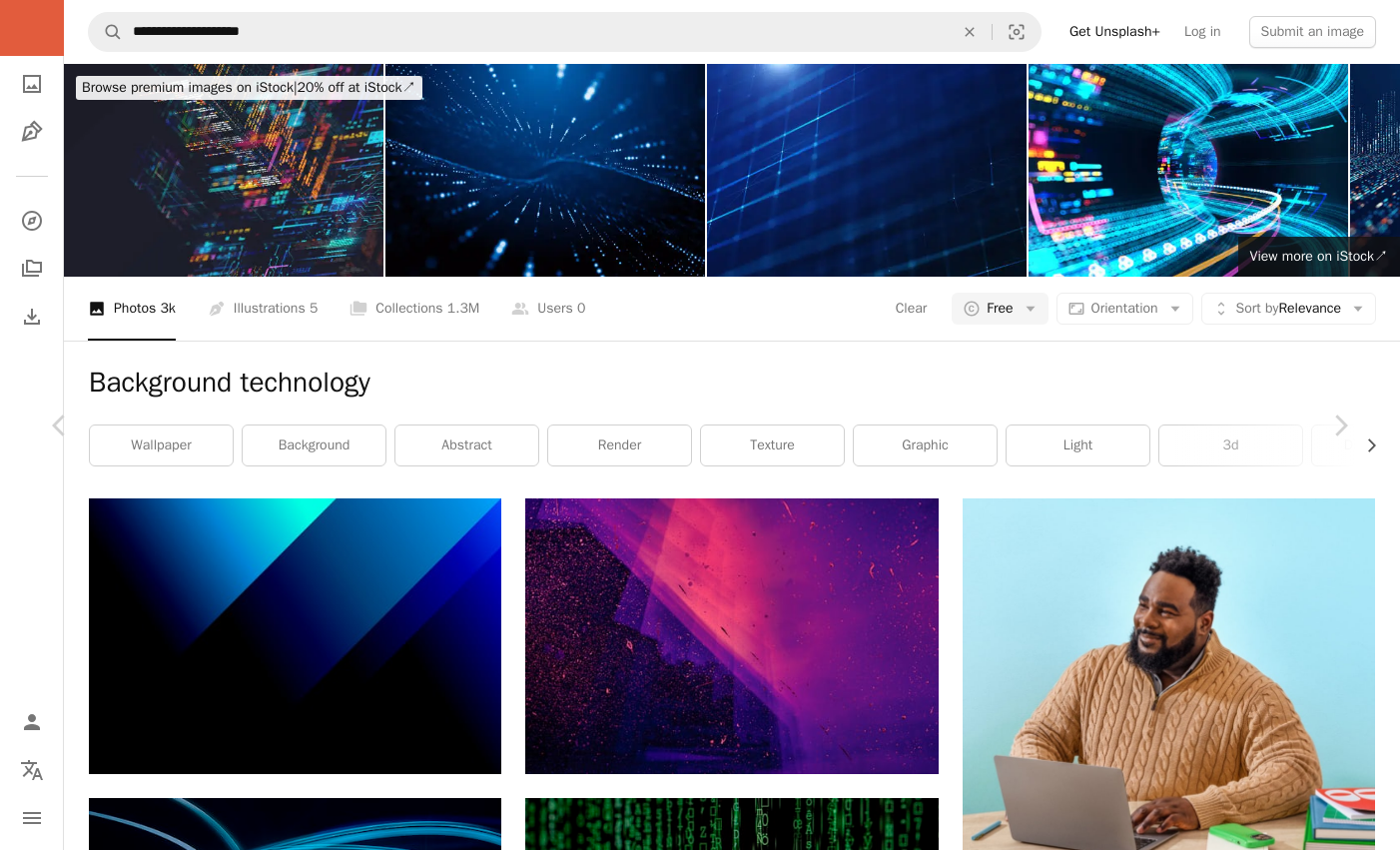 drag, startPoint x: 645, startPoint y: 366, endPoint x: 545, endPoint y: 362, distance: 100.07997 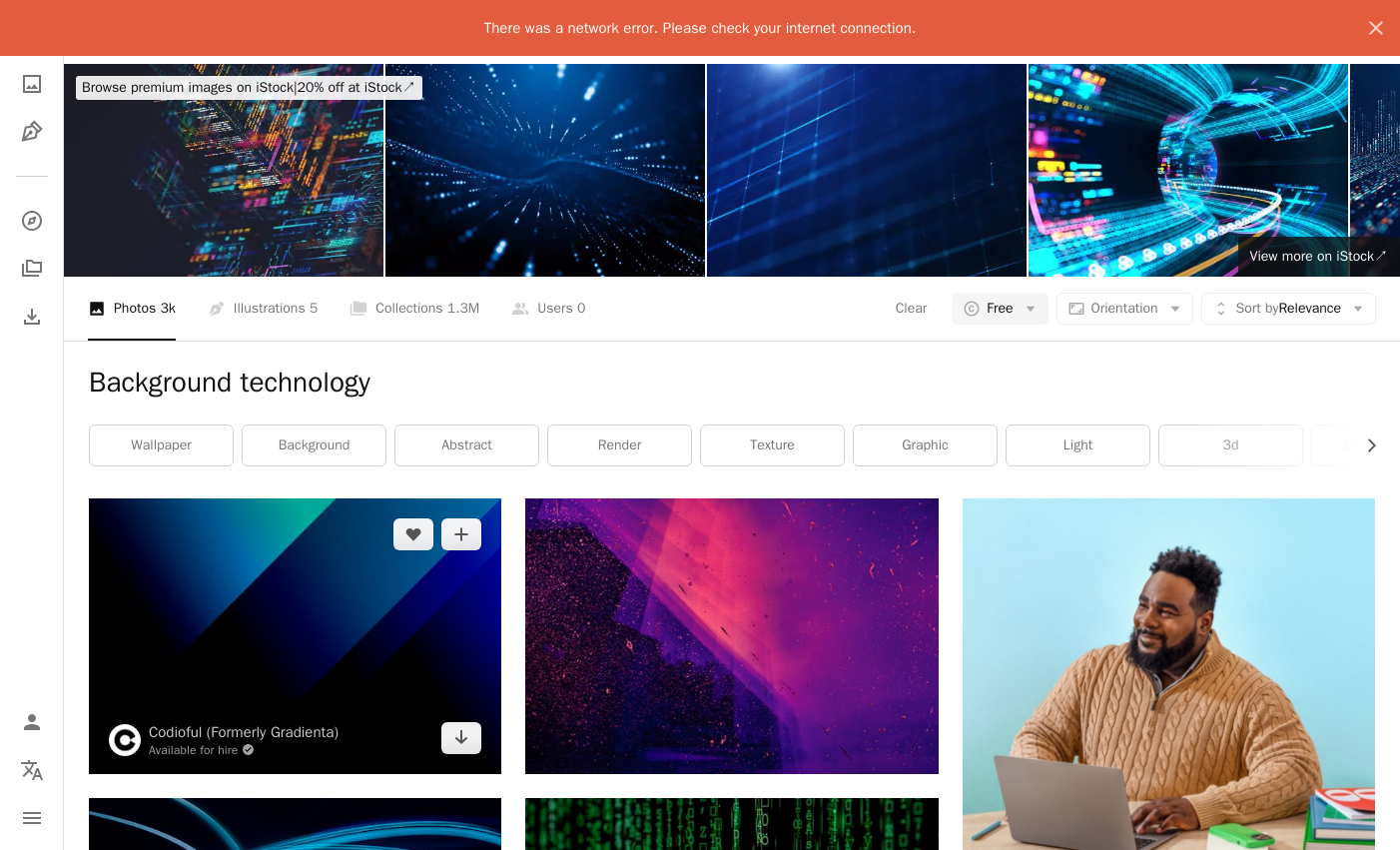click at bounding box center [295, 635] 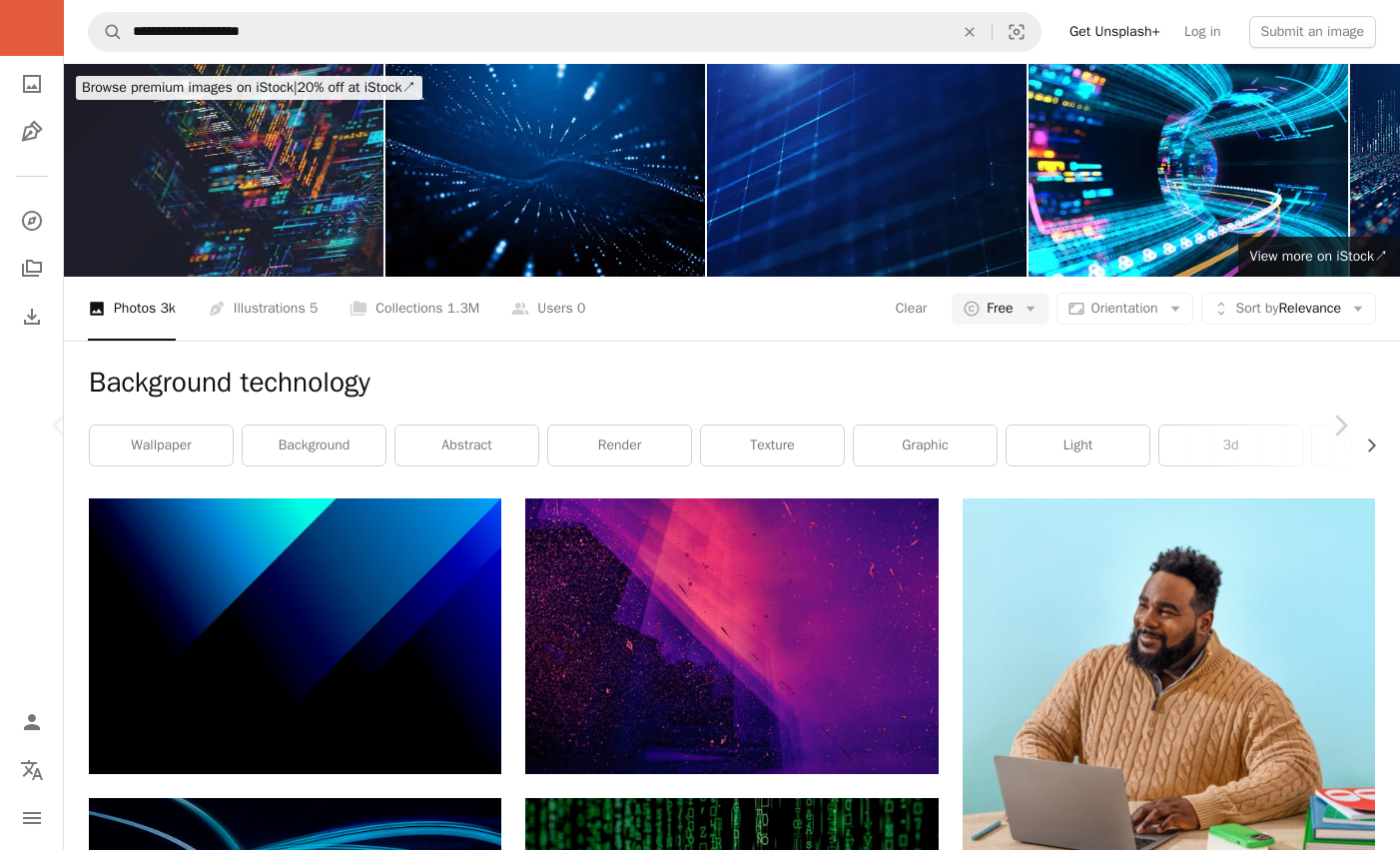 click at bounding box center (693, 5042) 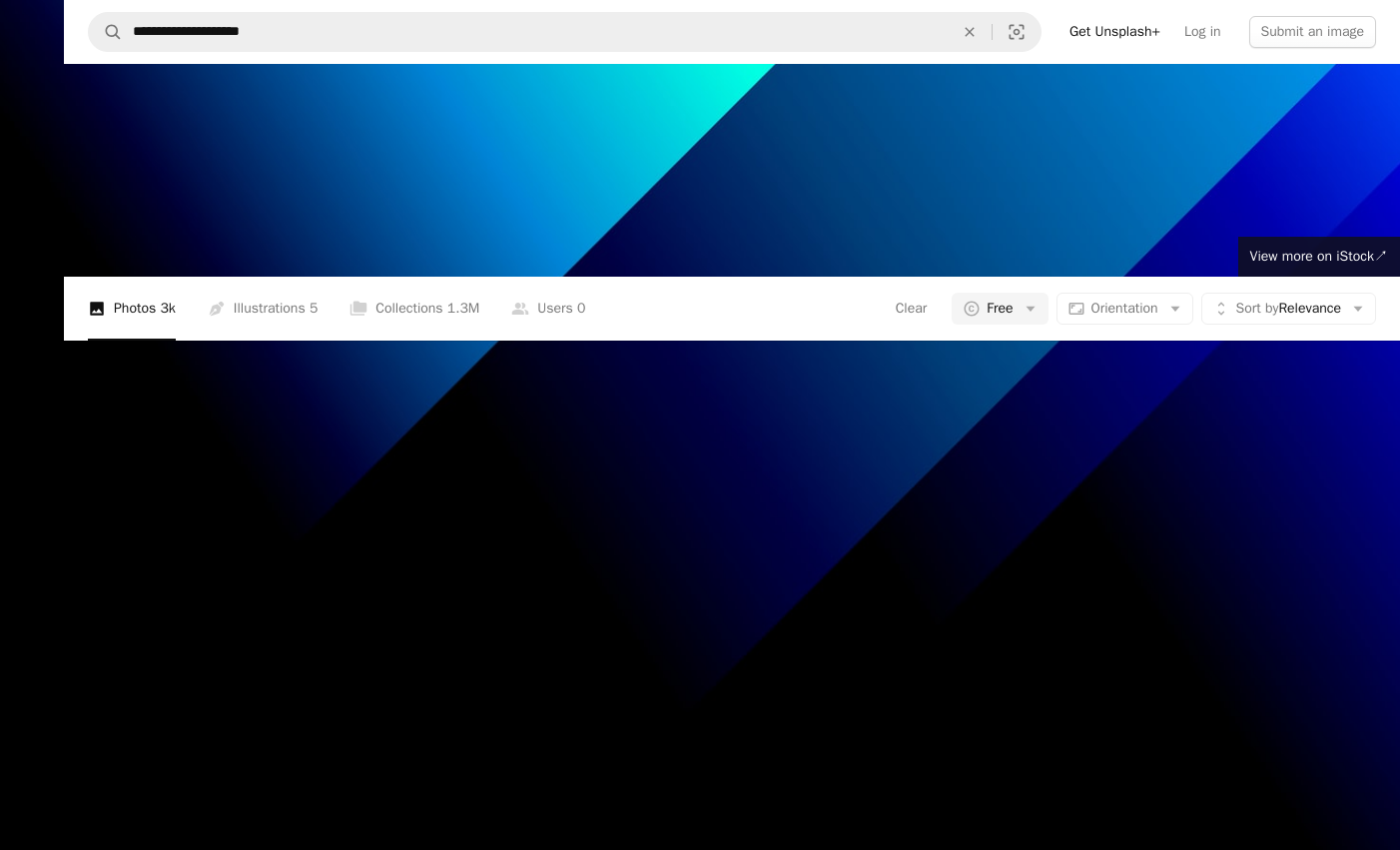 scroll, scrollTop: 37, scrollLeft: 0, axis: vertical 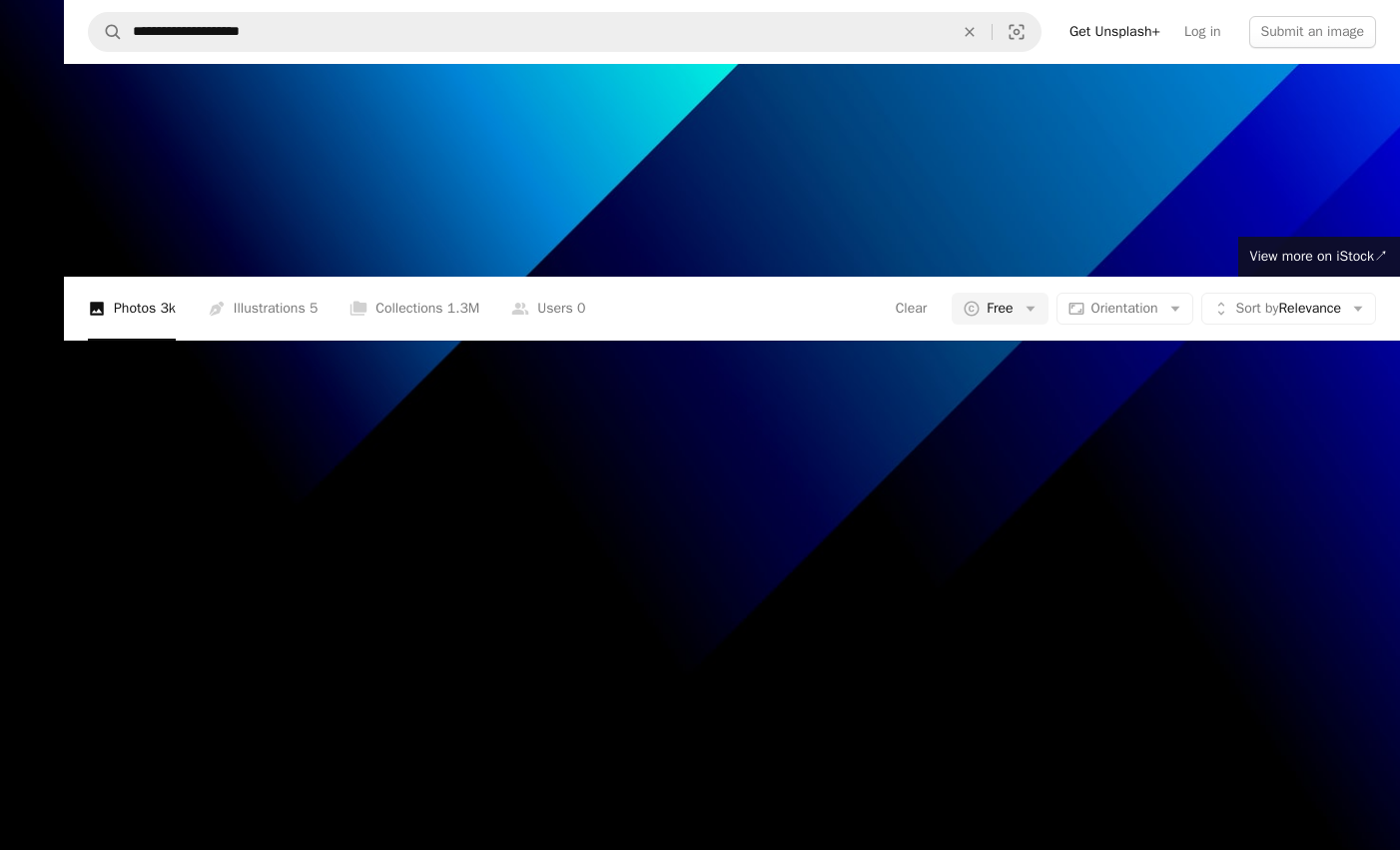 click at bounding box center (700, 429) 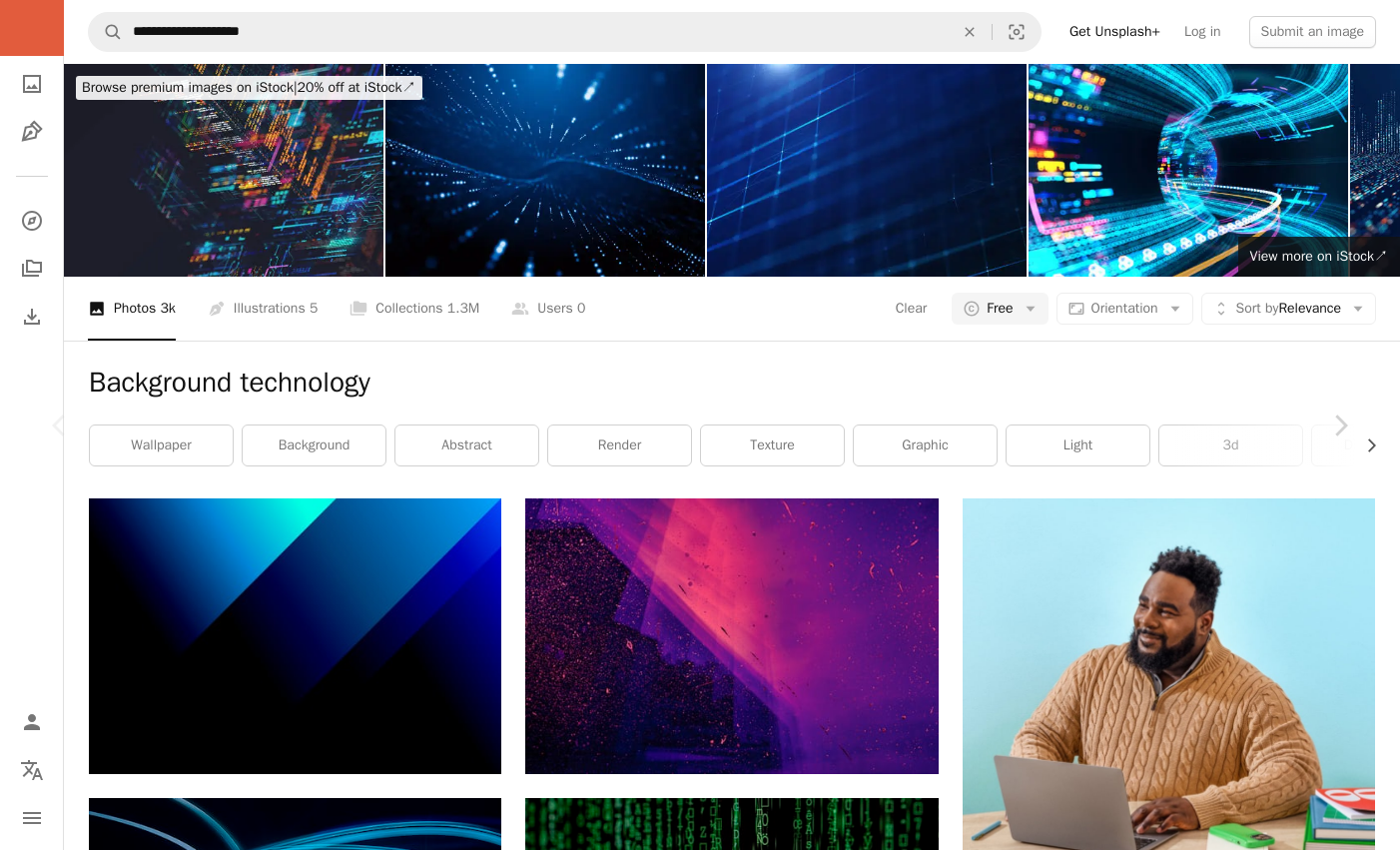 scroll, scrollTop: 88, scrollLeft: 0, axis: vertical 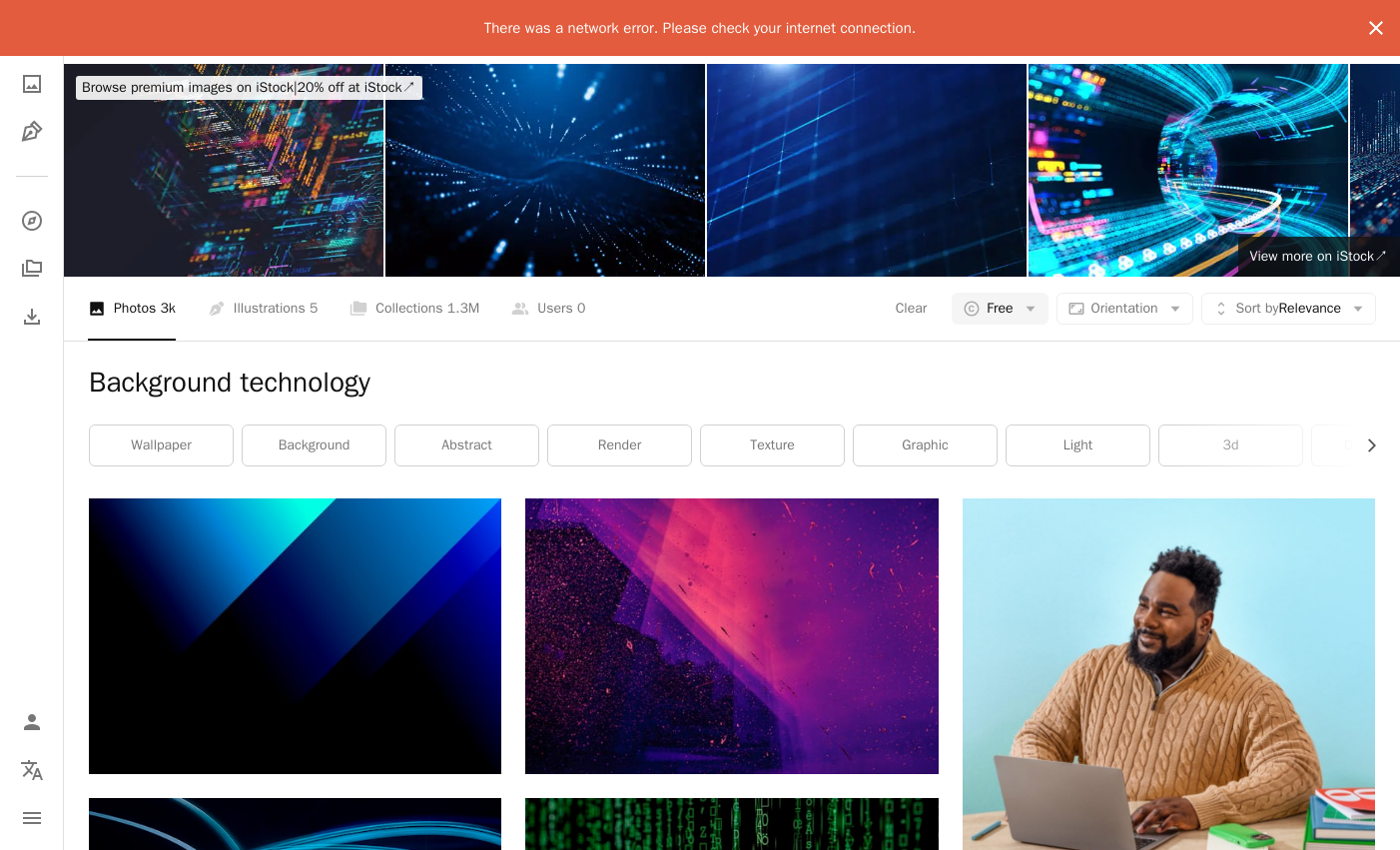 click 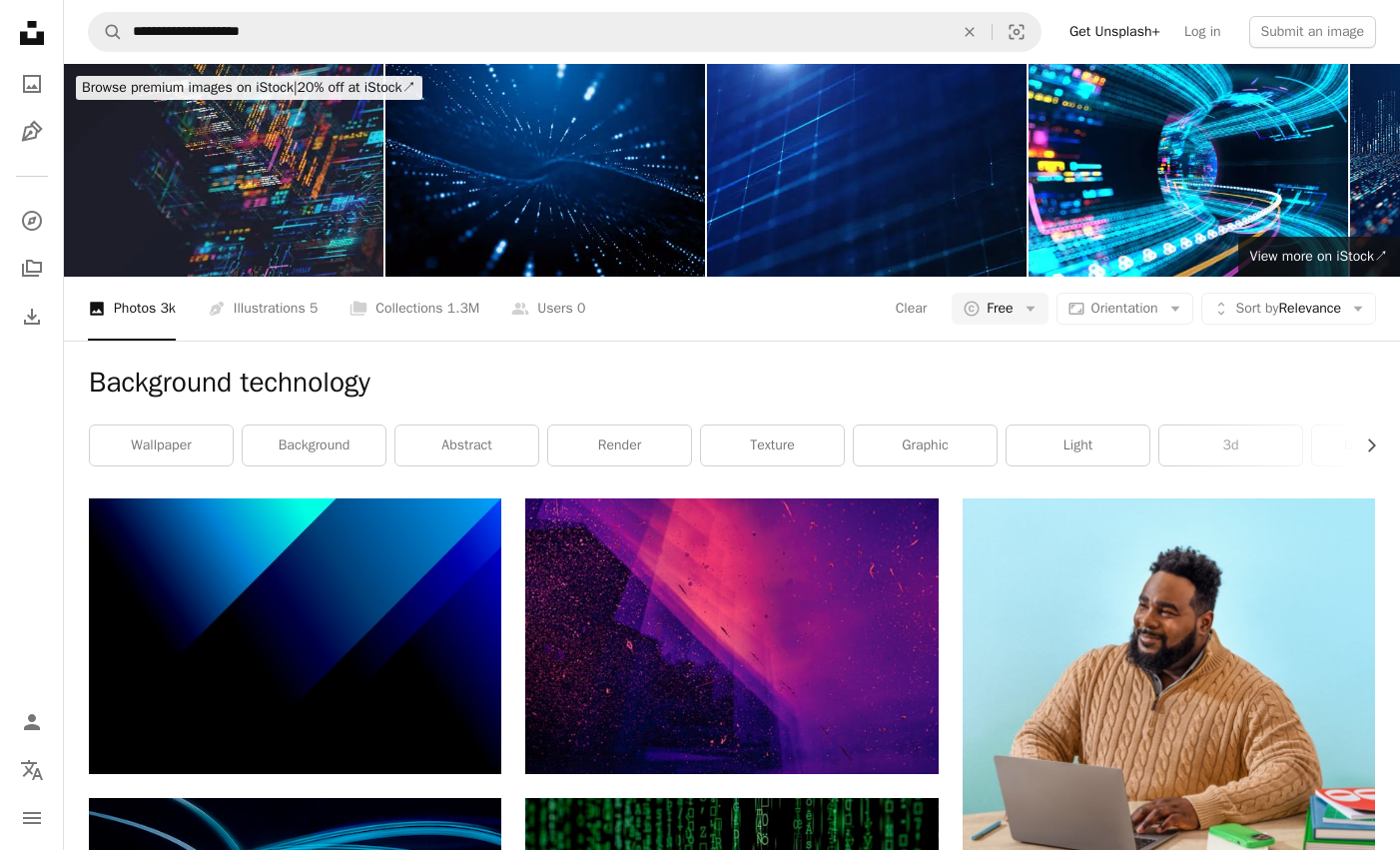 scroll, scrollTop: 294, scrollLeft: 0, axis: vertical 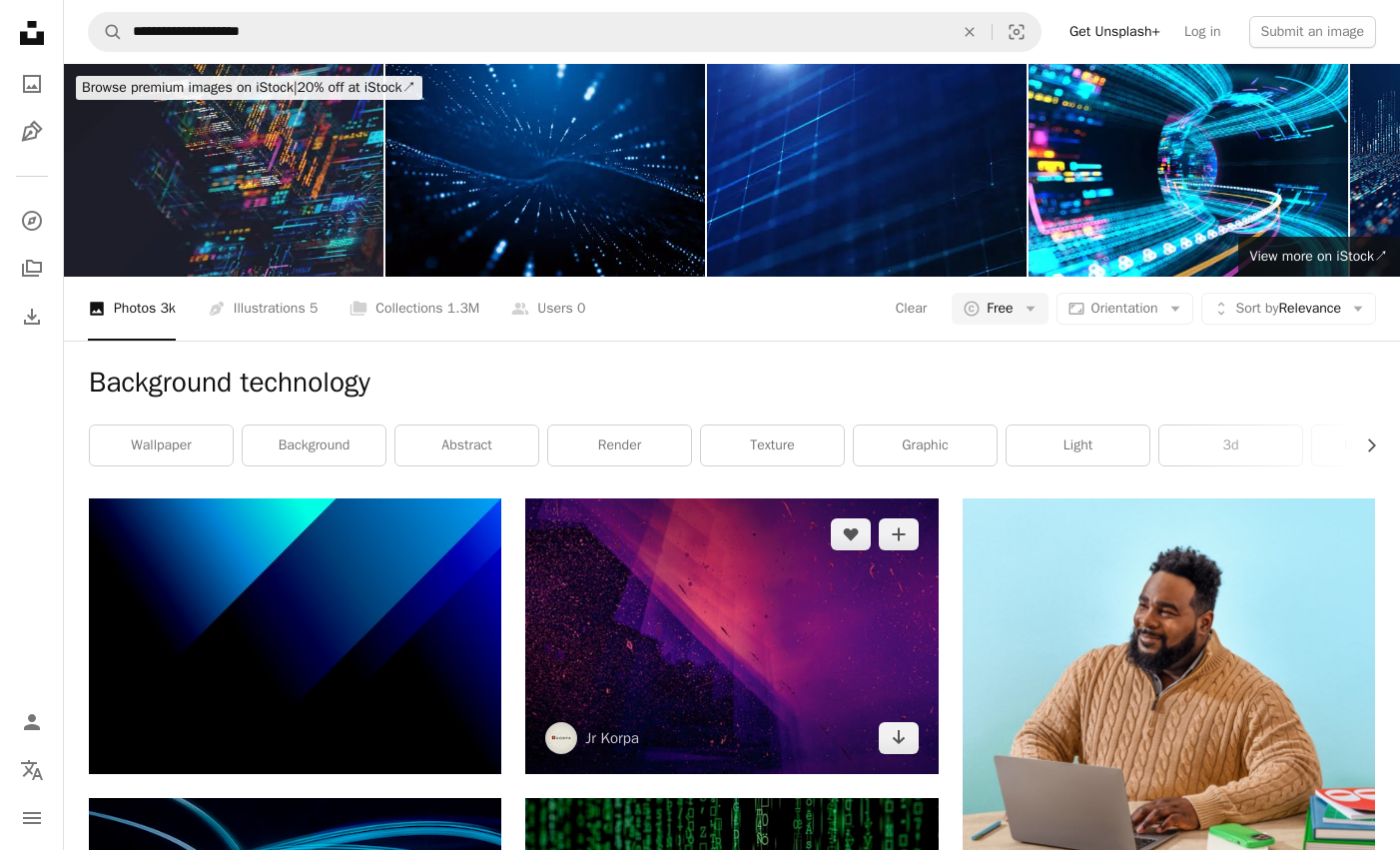 click at bounding box center [731, 635] 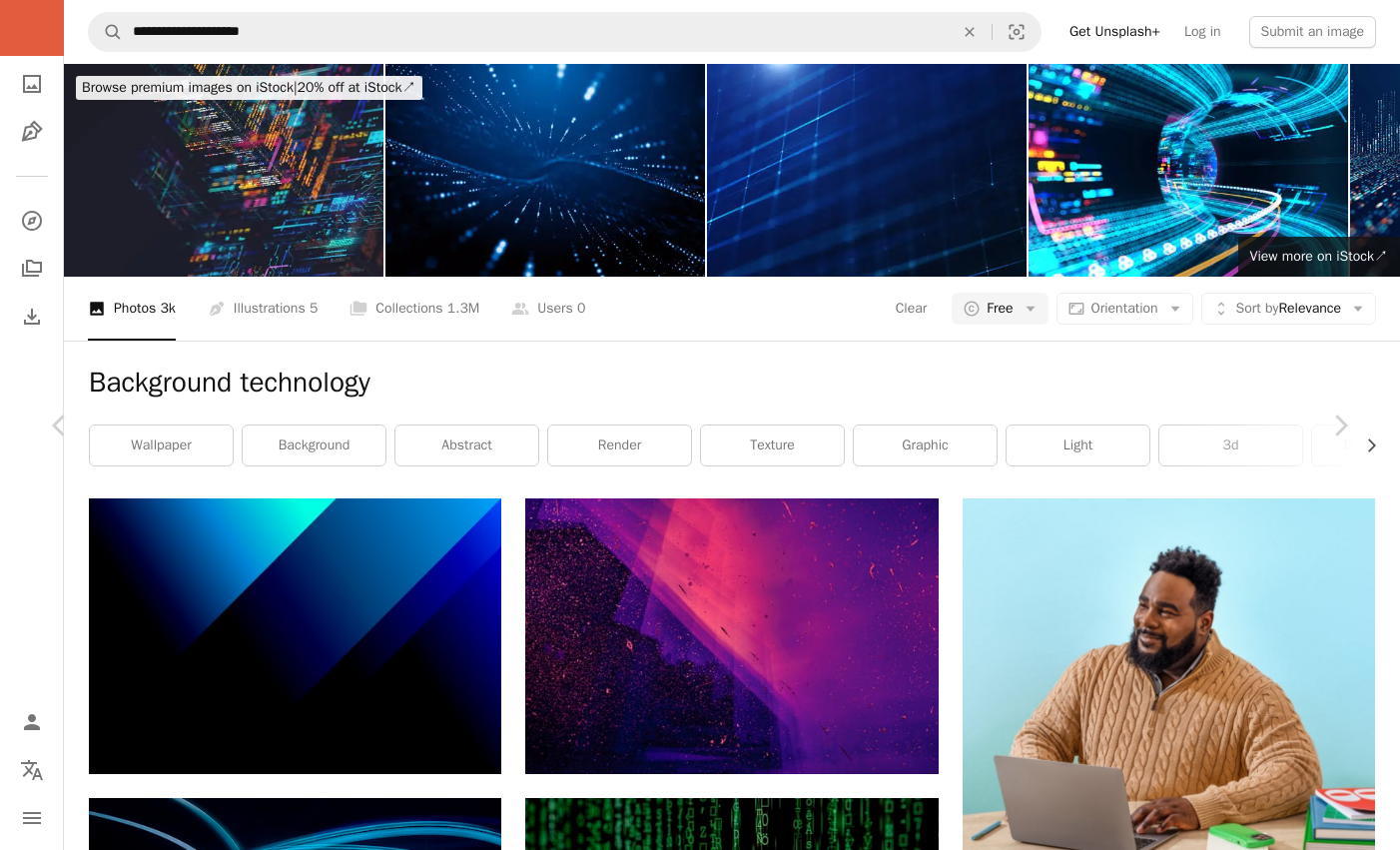 click on "Zoom in" at bounding box center (692, 5042) 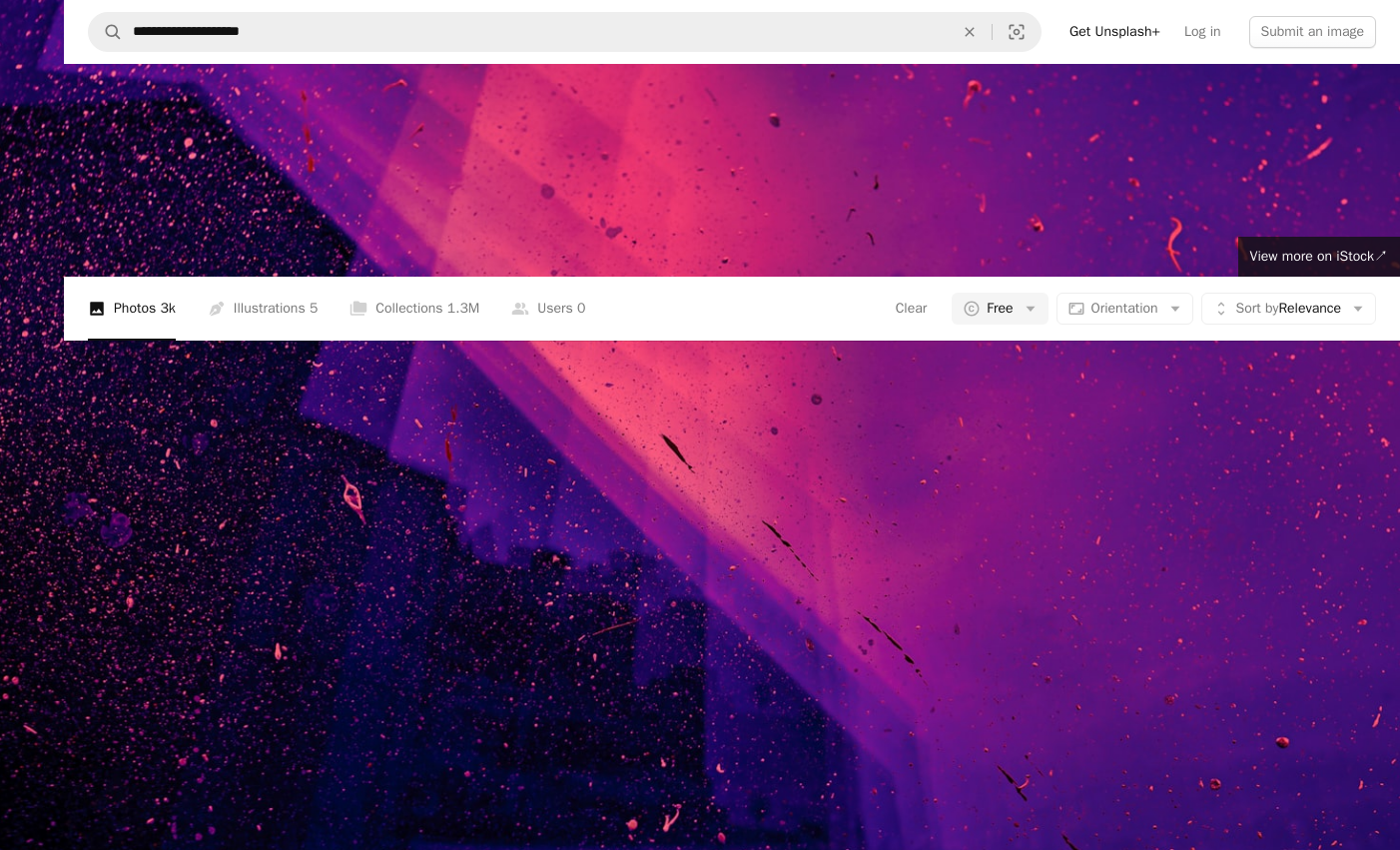 scroll, scrollTop: 37, scrollLeft: 0, axis: vertical 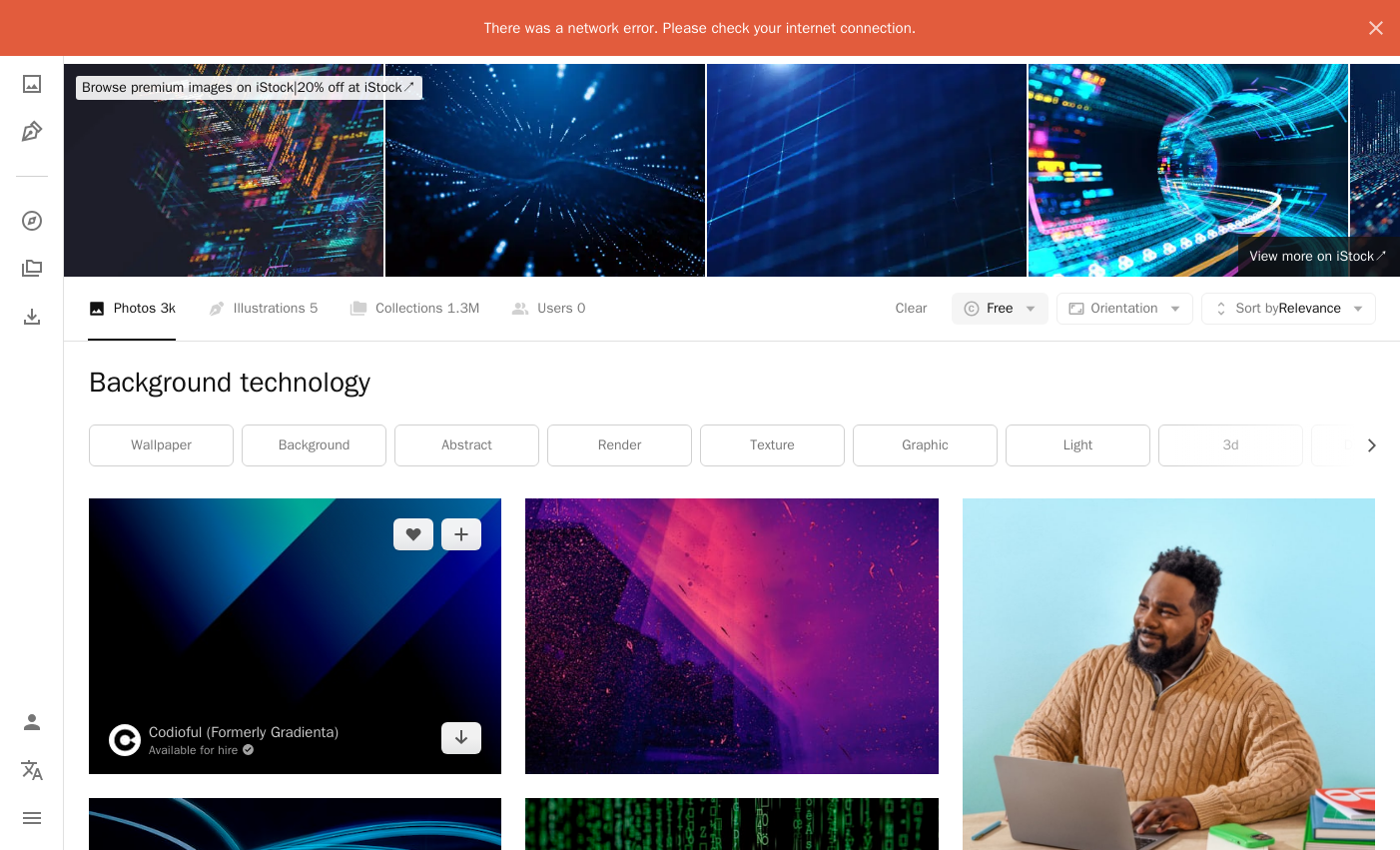 click at bounding box center [295, 635] 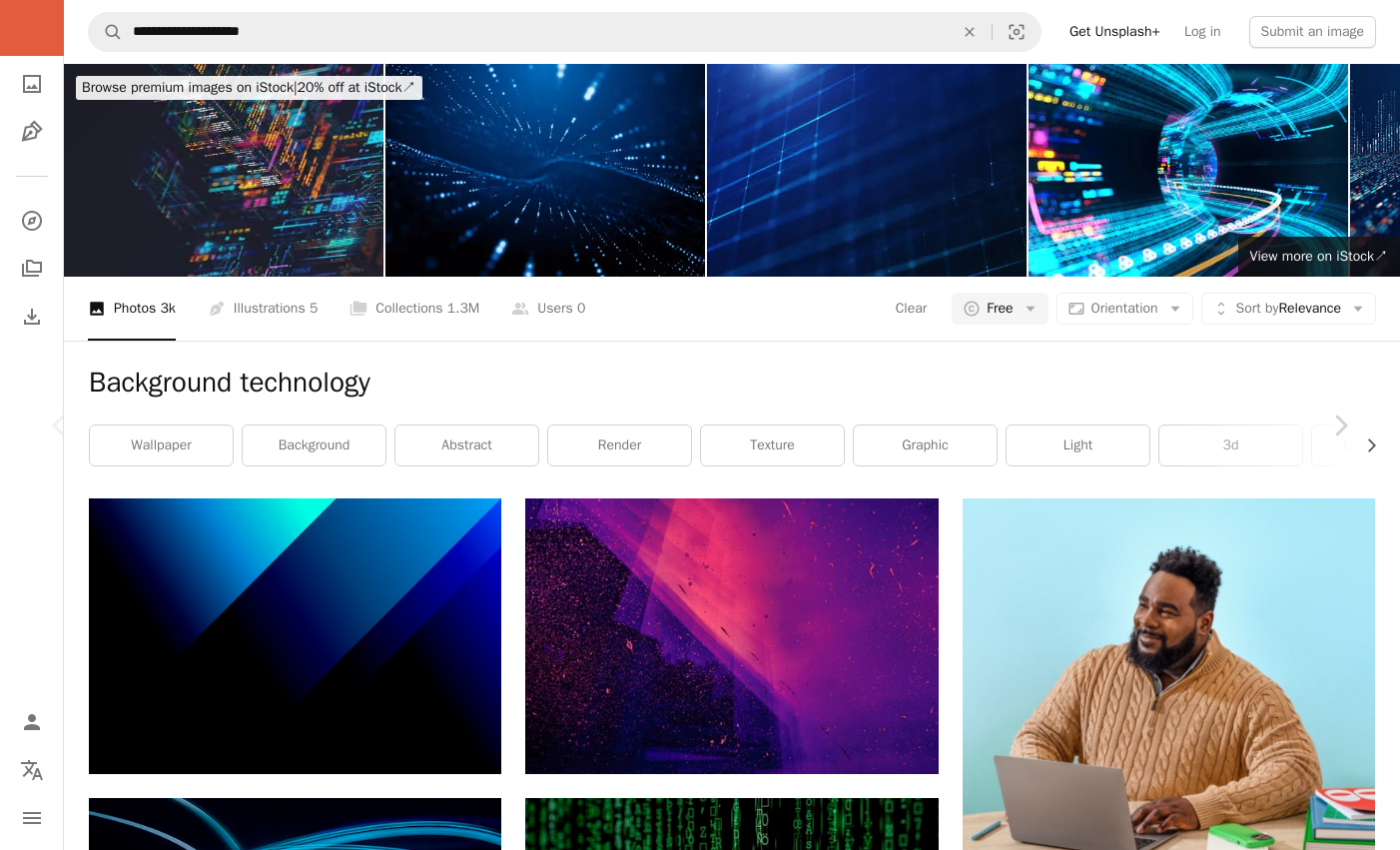 click at bounding box center (693, 5042) 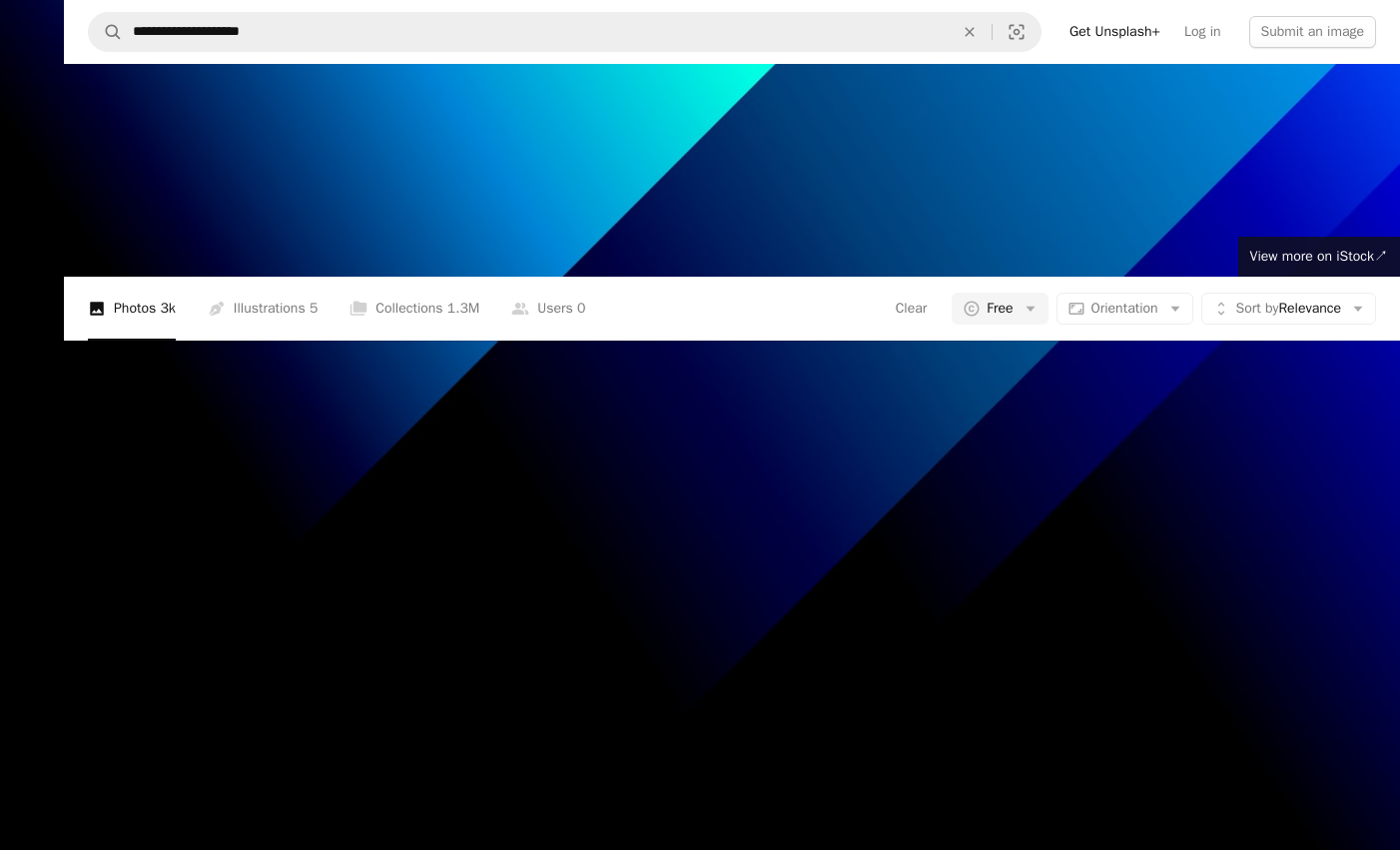 scroll, scrollTop: 37, scrollLeft: 0, axis: vertical 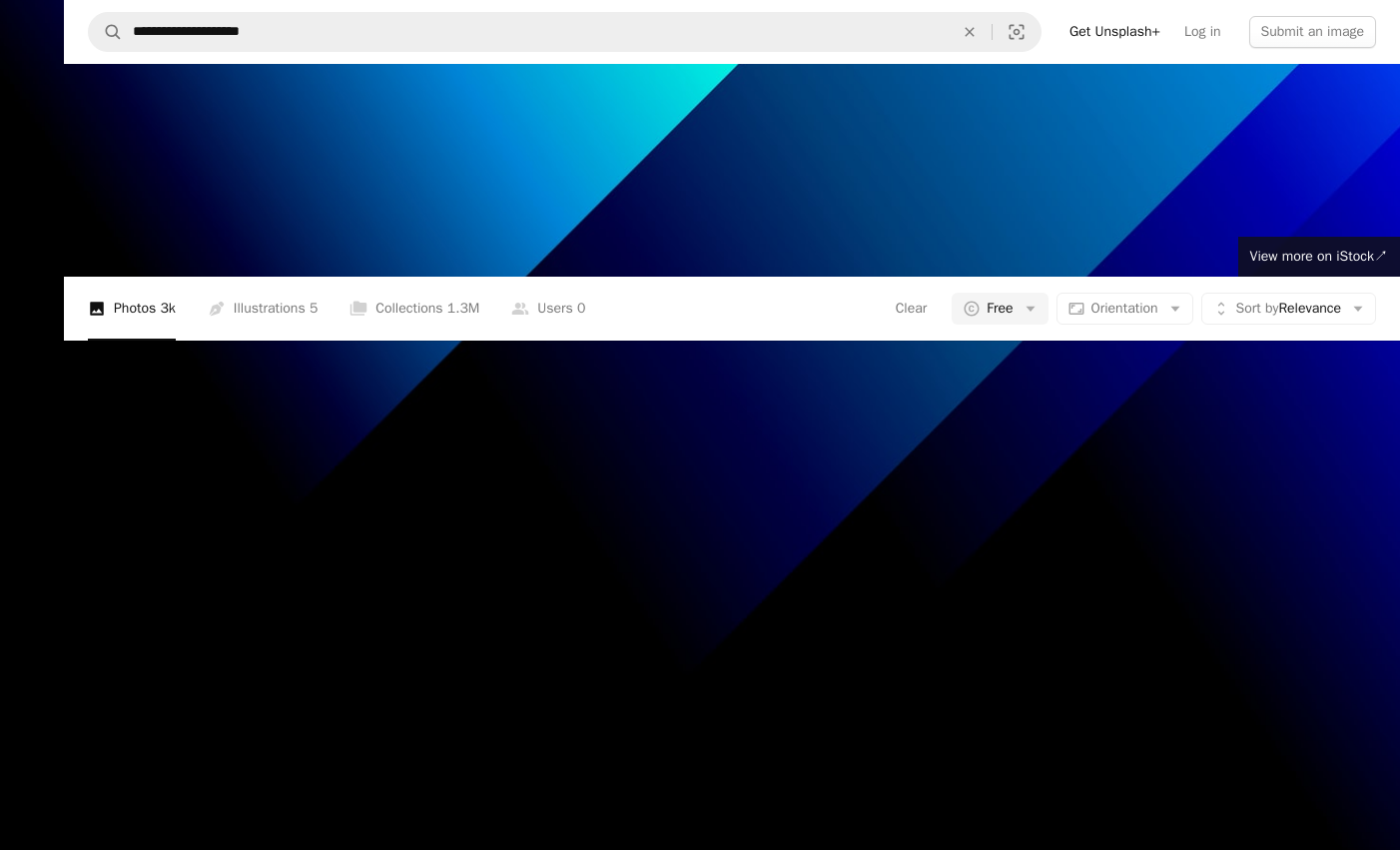 click at bounding box center [700, 429] 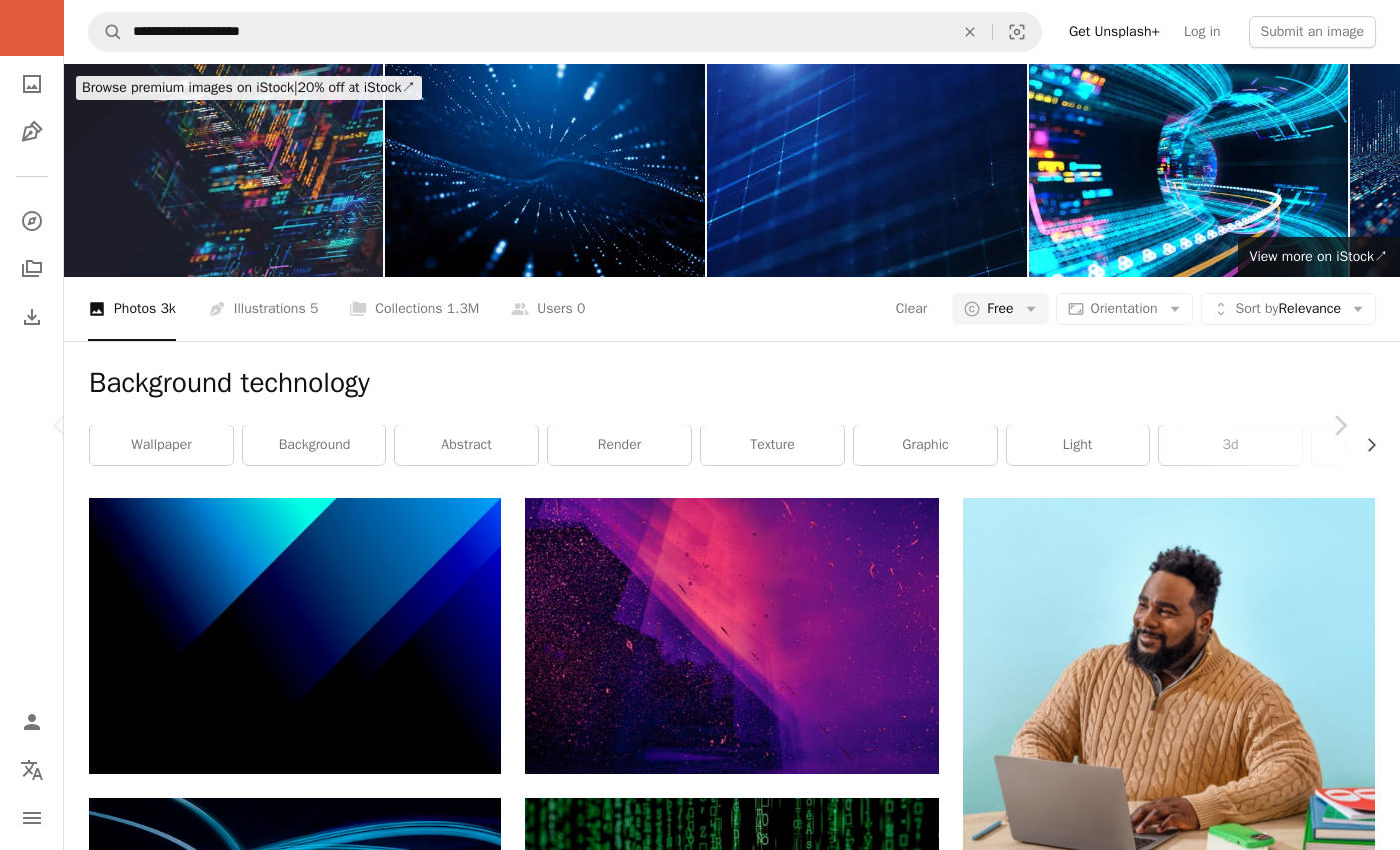 scroll, scrollTop: 88, scrollLeft: 0, axis: vertical 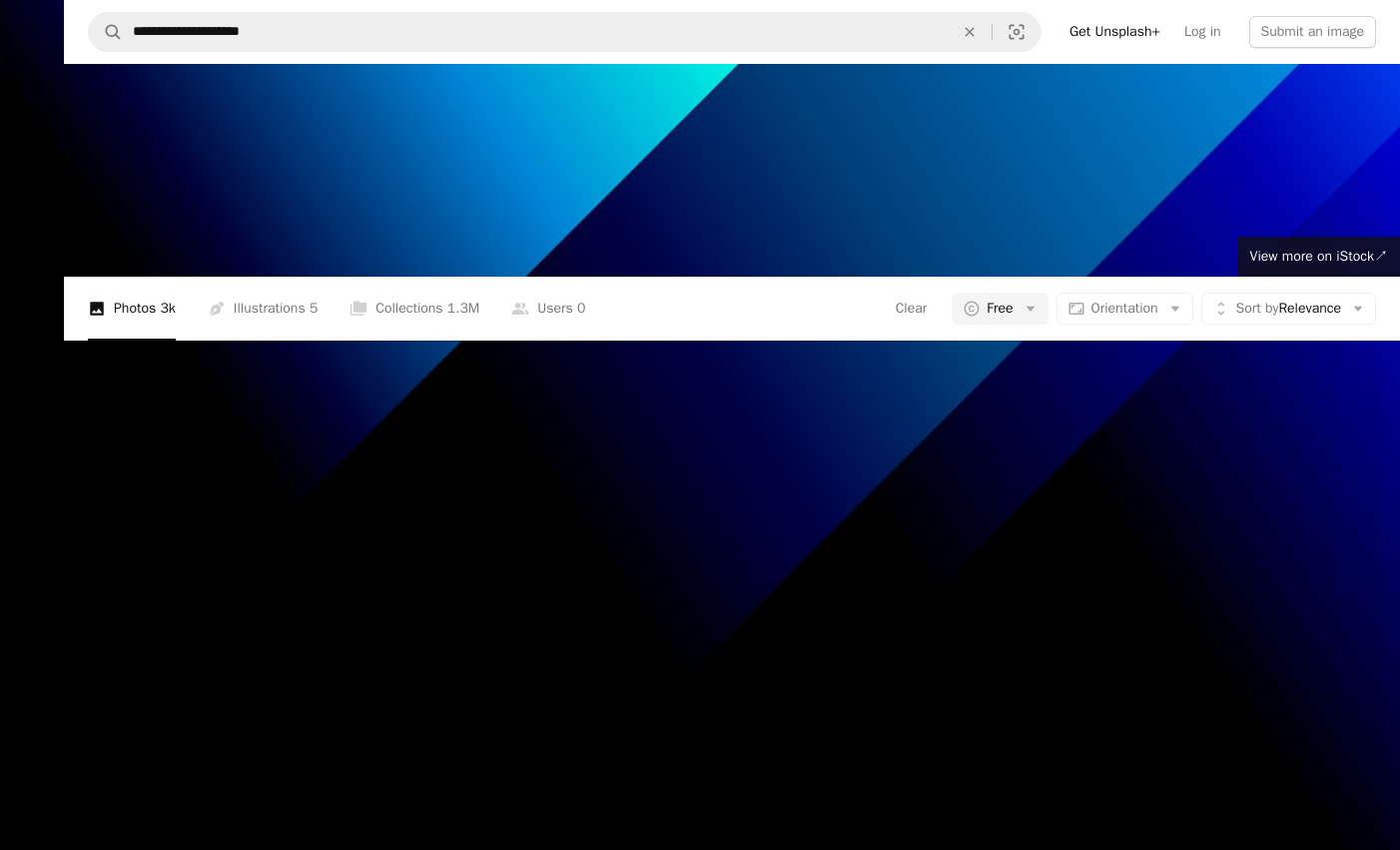 drag, startPoint x: 746, startPoint y: 280, endPoint x: 655, endPoint y: 300, distance: 93.17188 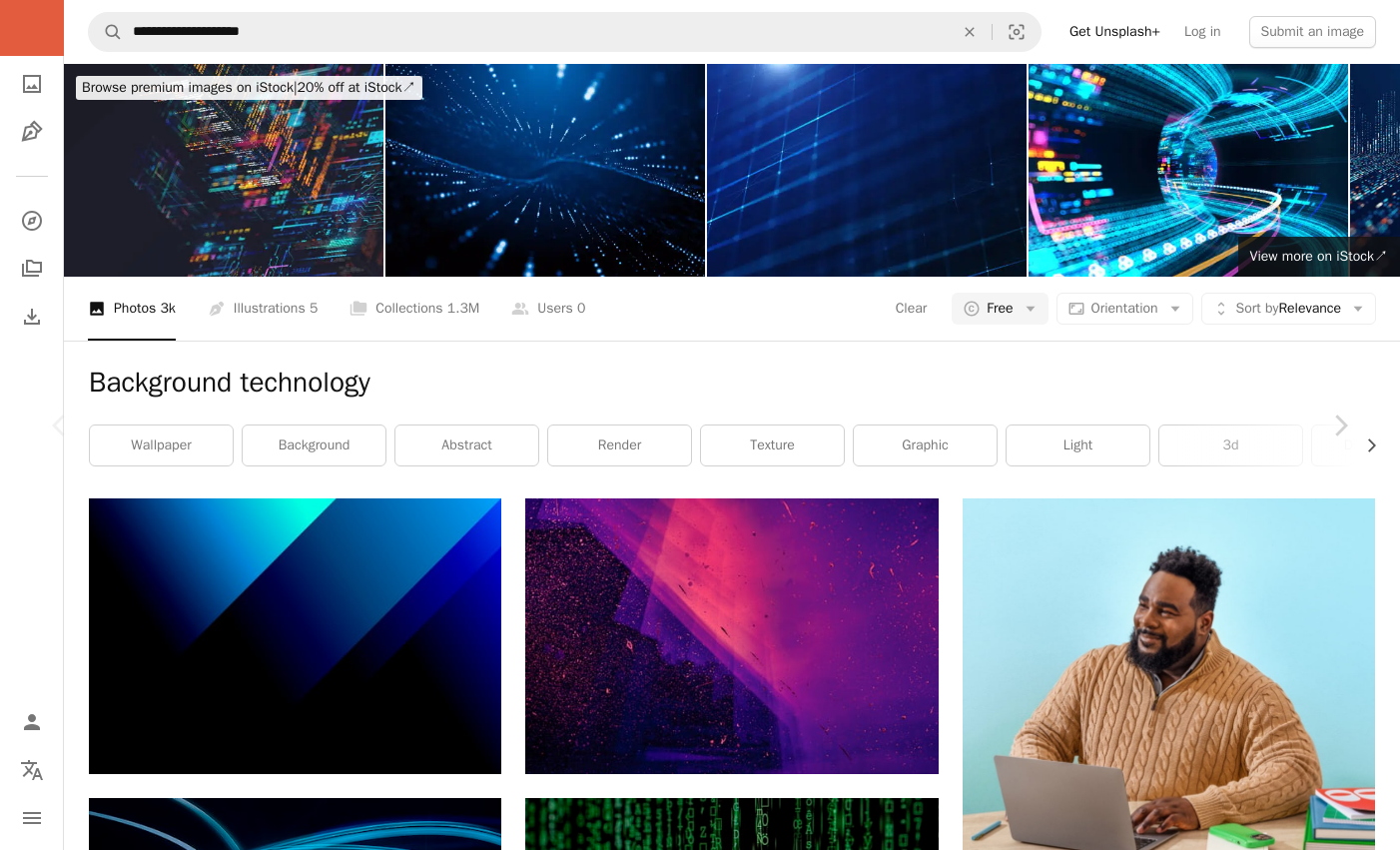 click on "An X shape" 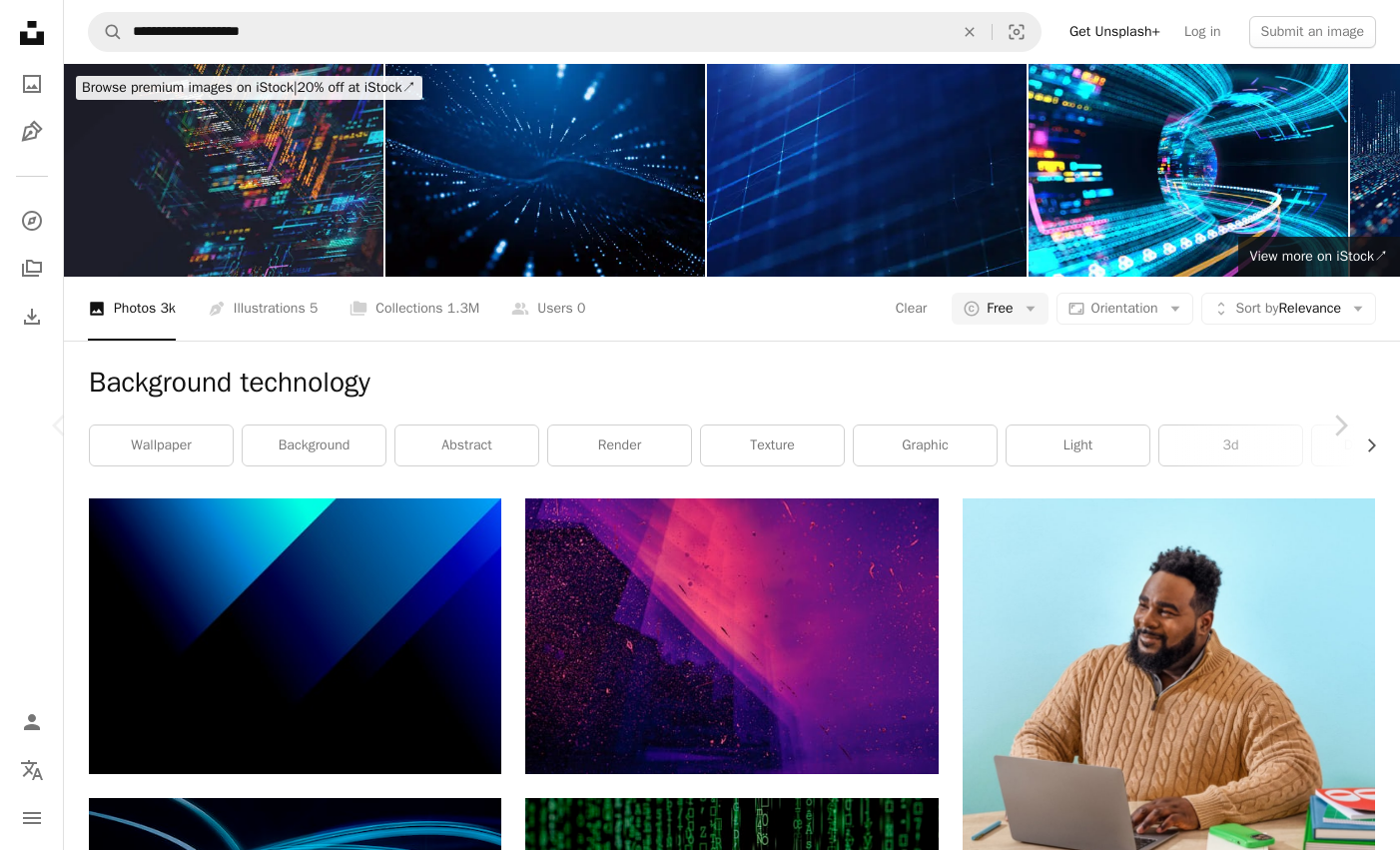 click on "An X shape" at bounding box center (20, 20) 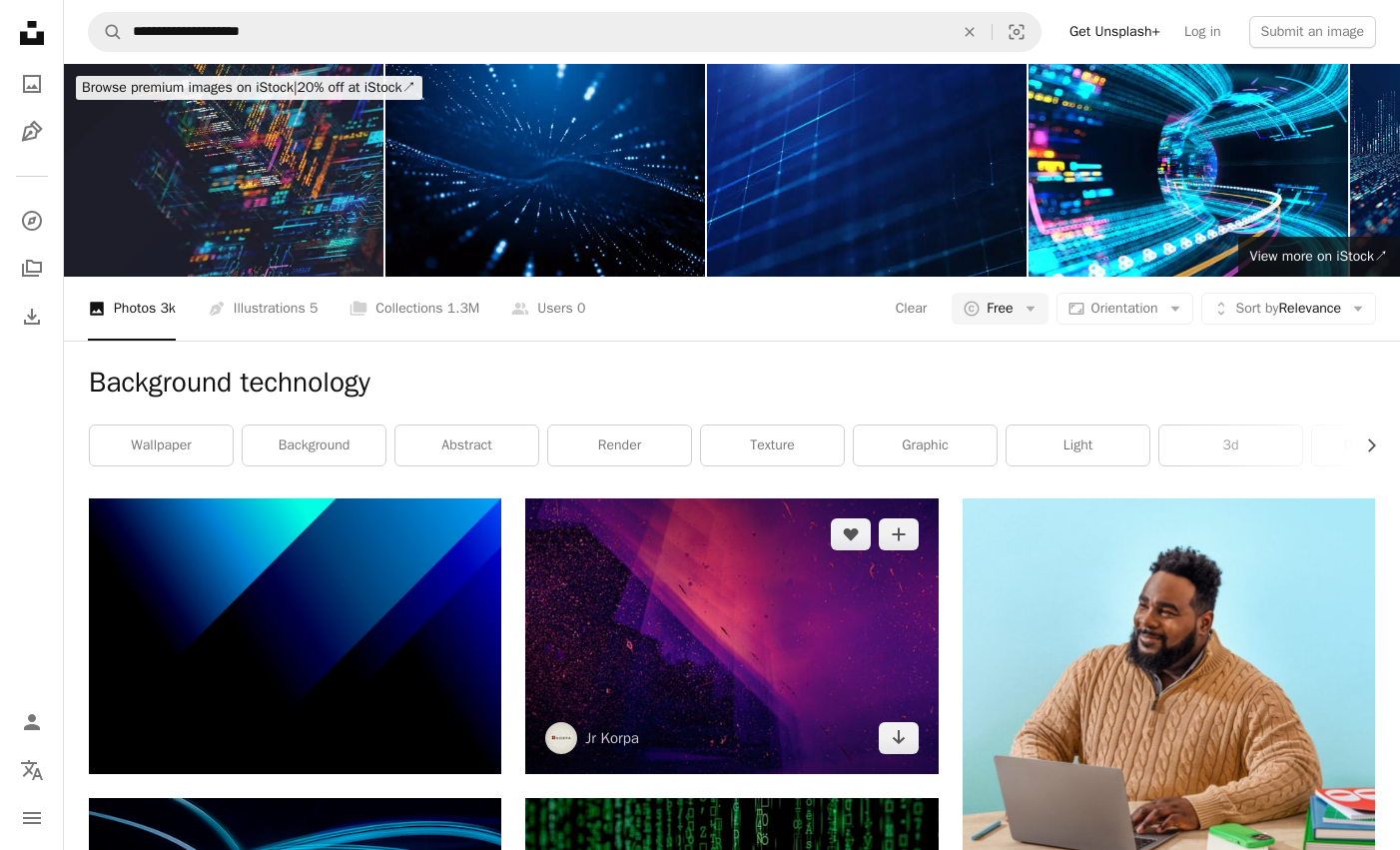 click at bounding box center (731, 635) 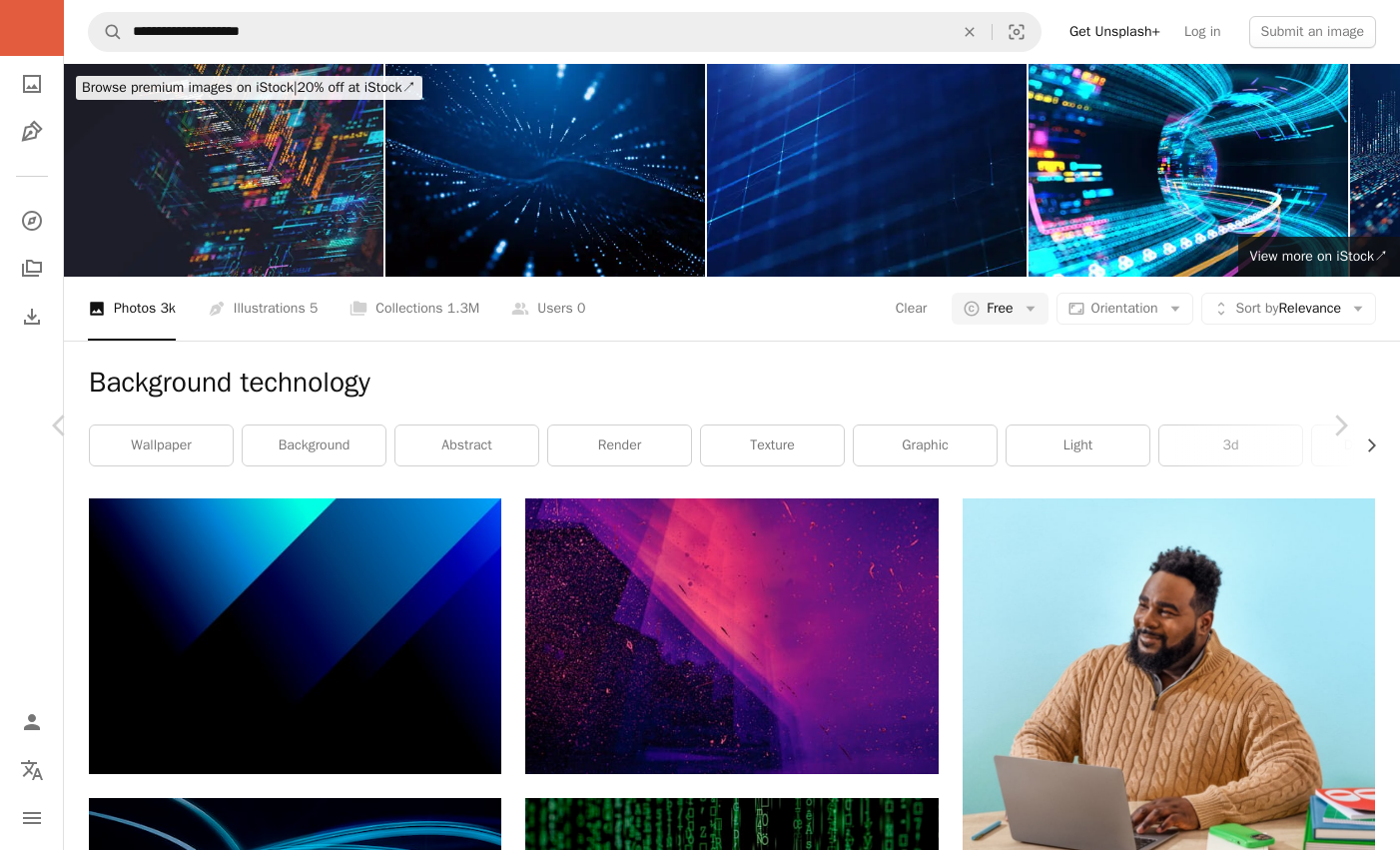 click on "An X shape" 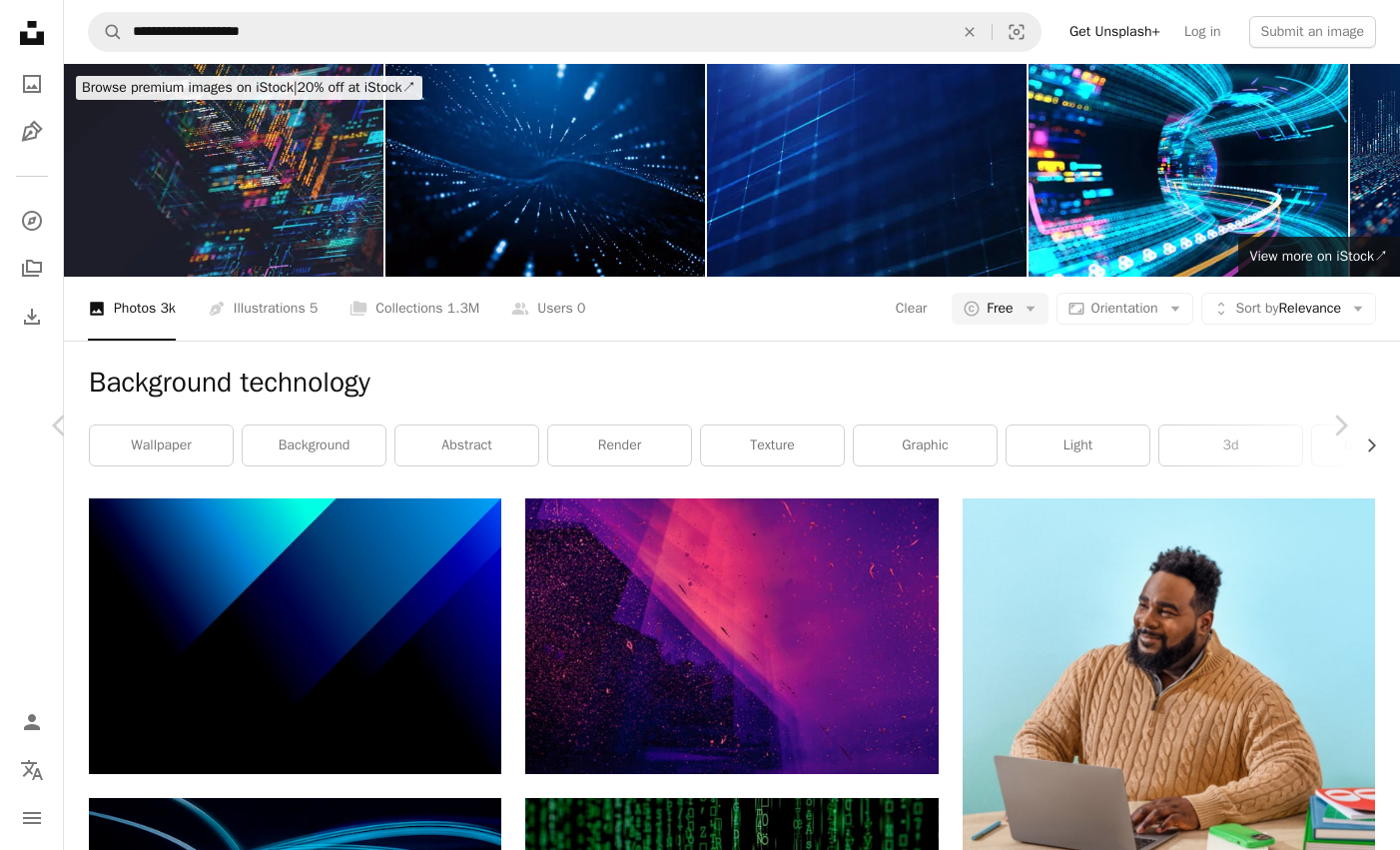 click on "An X shape" at bounding box center (20, 20) 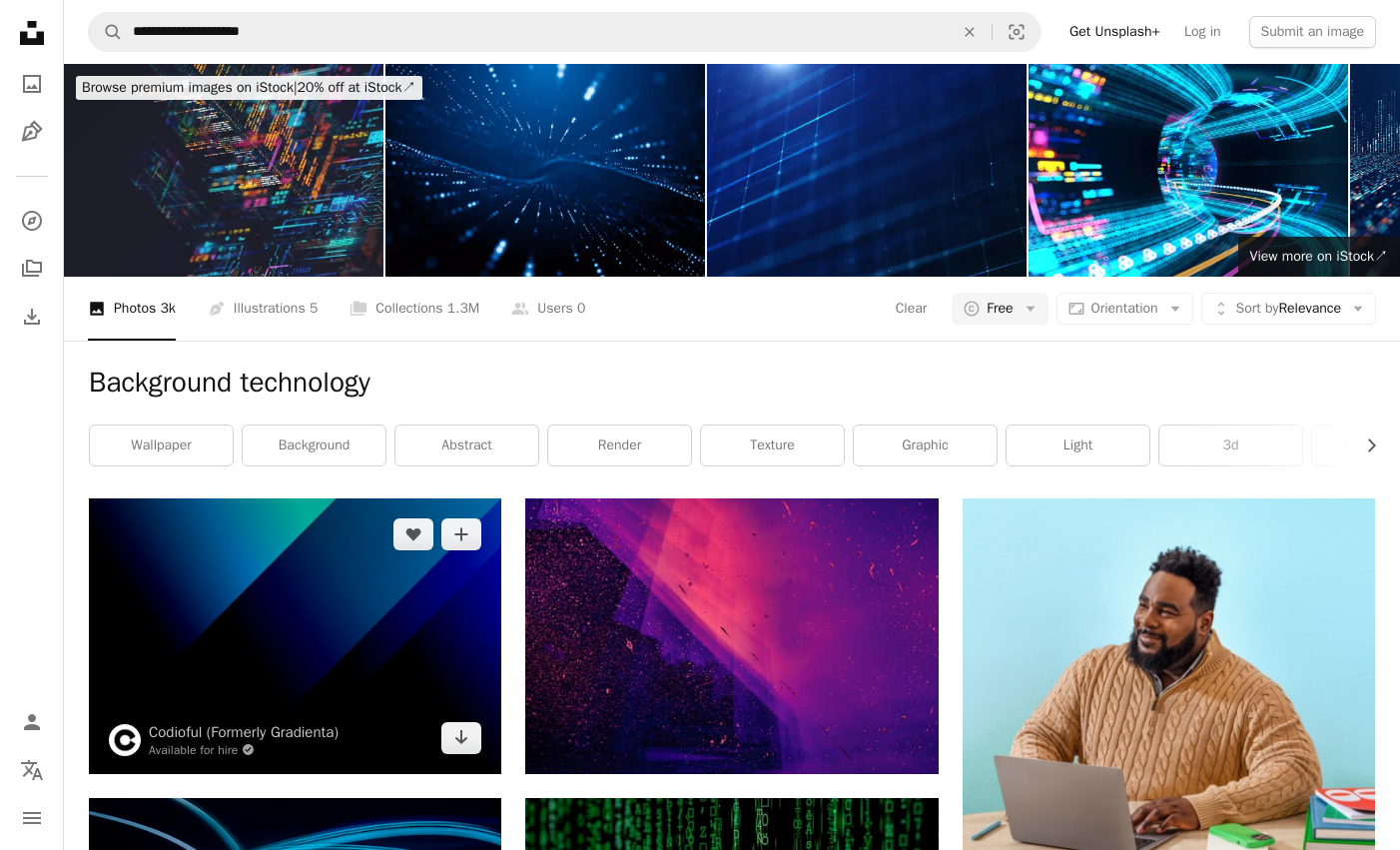 click at bounding box center [295, 635] 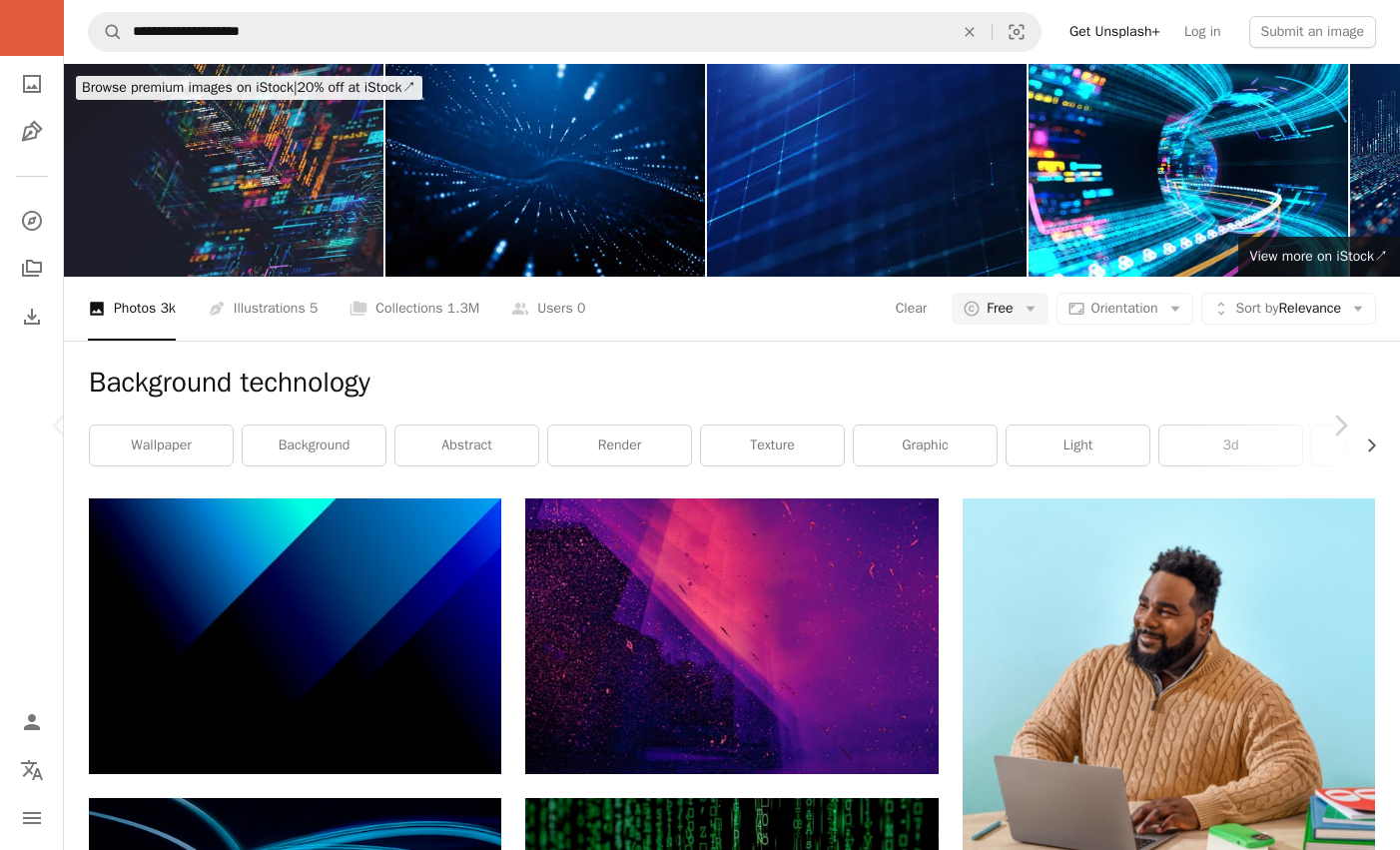 click at bounding box center [693, 5042] 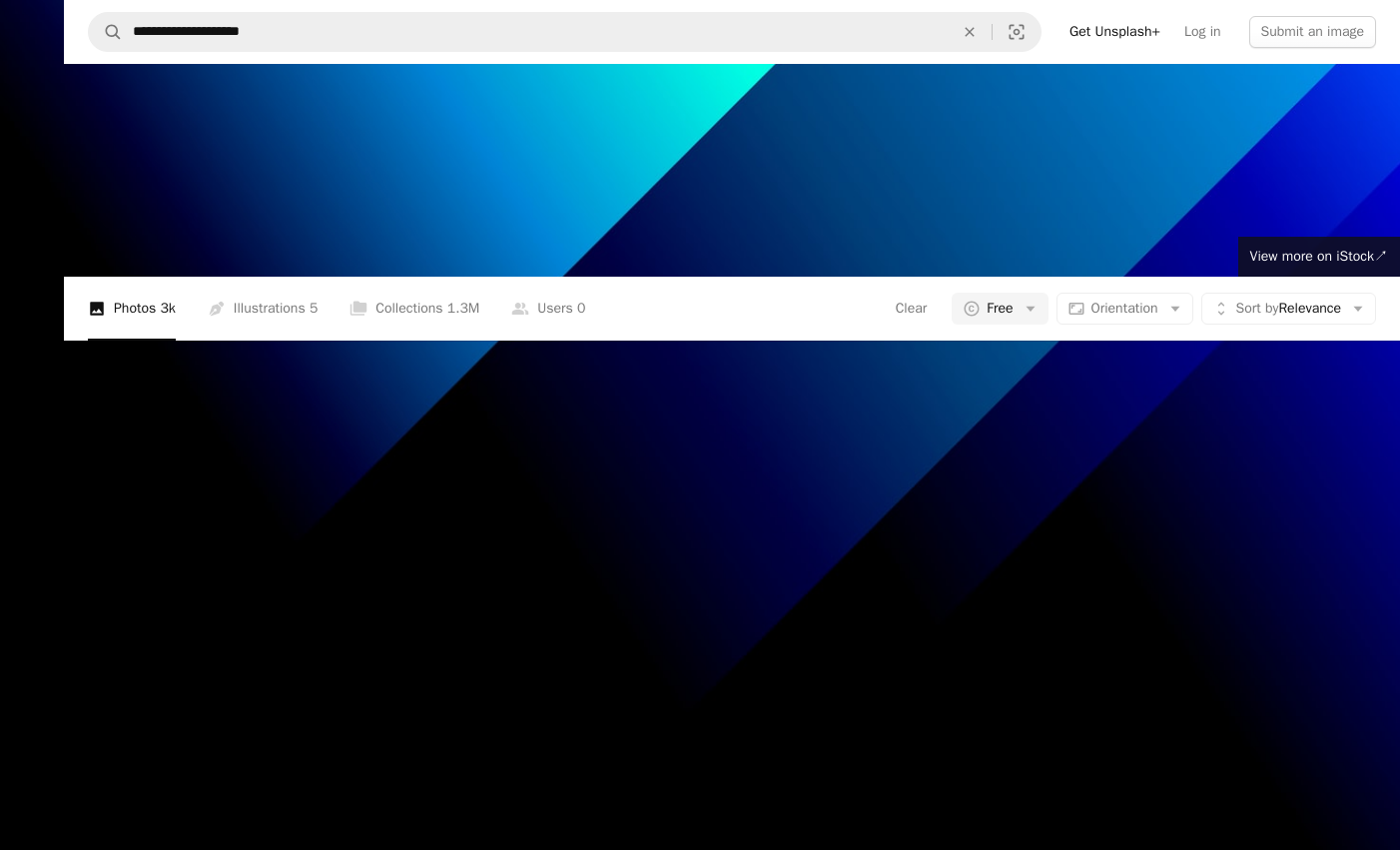 scroll, scrollTop: 37, scrollLeft: 0, axis: vertical 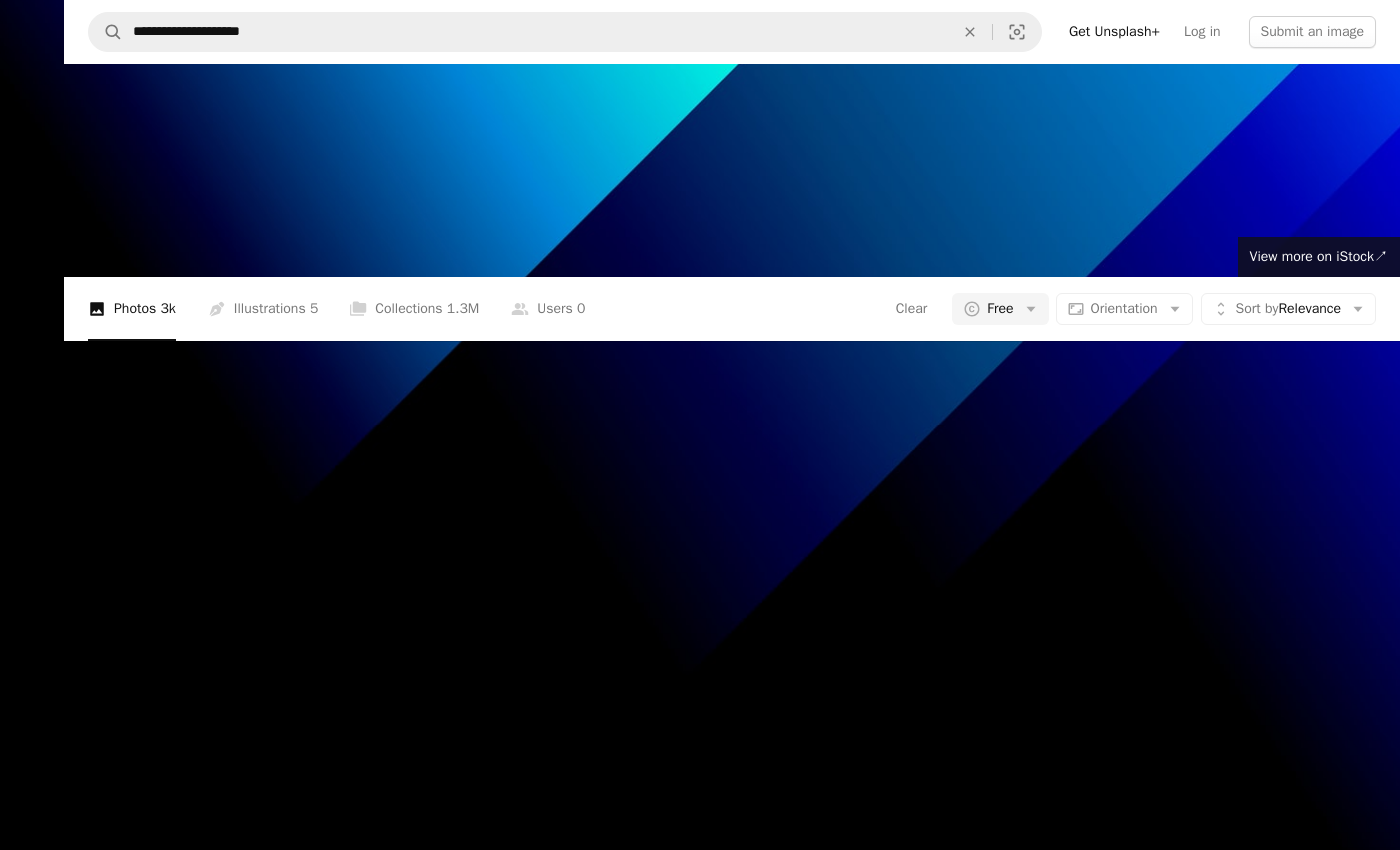 click at bounding box center (700, 429) 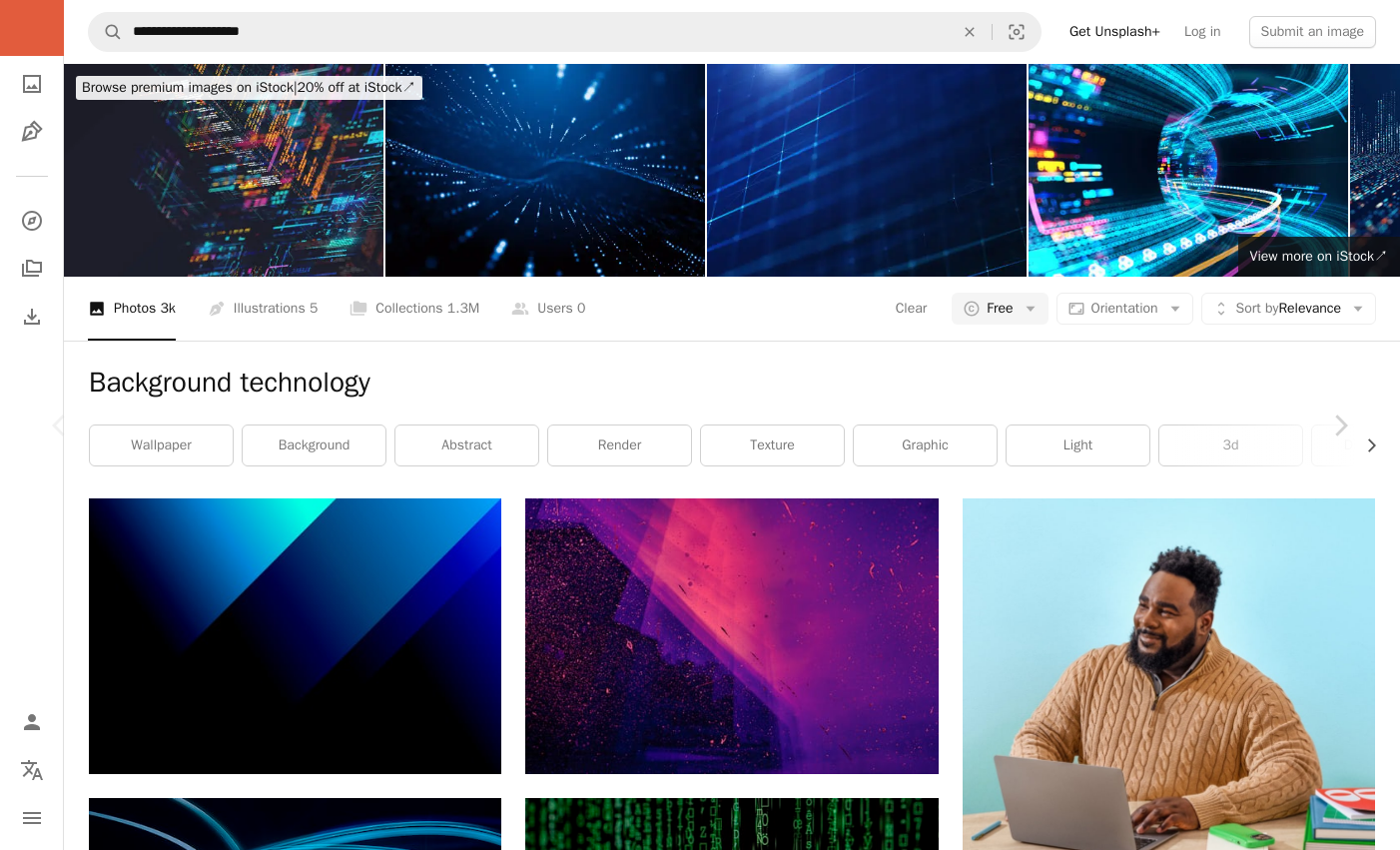 click at bounding box center [693, 4954] 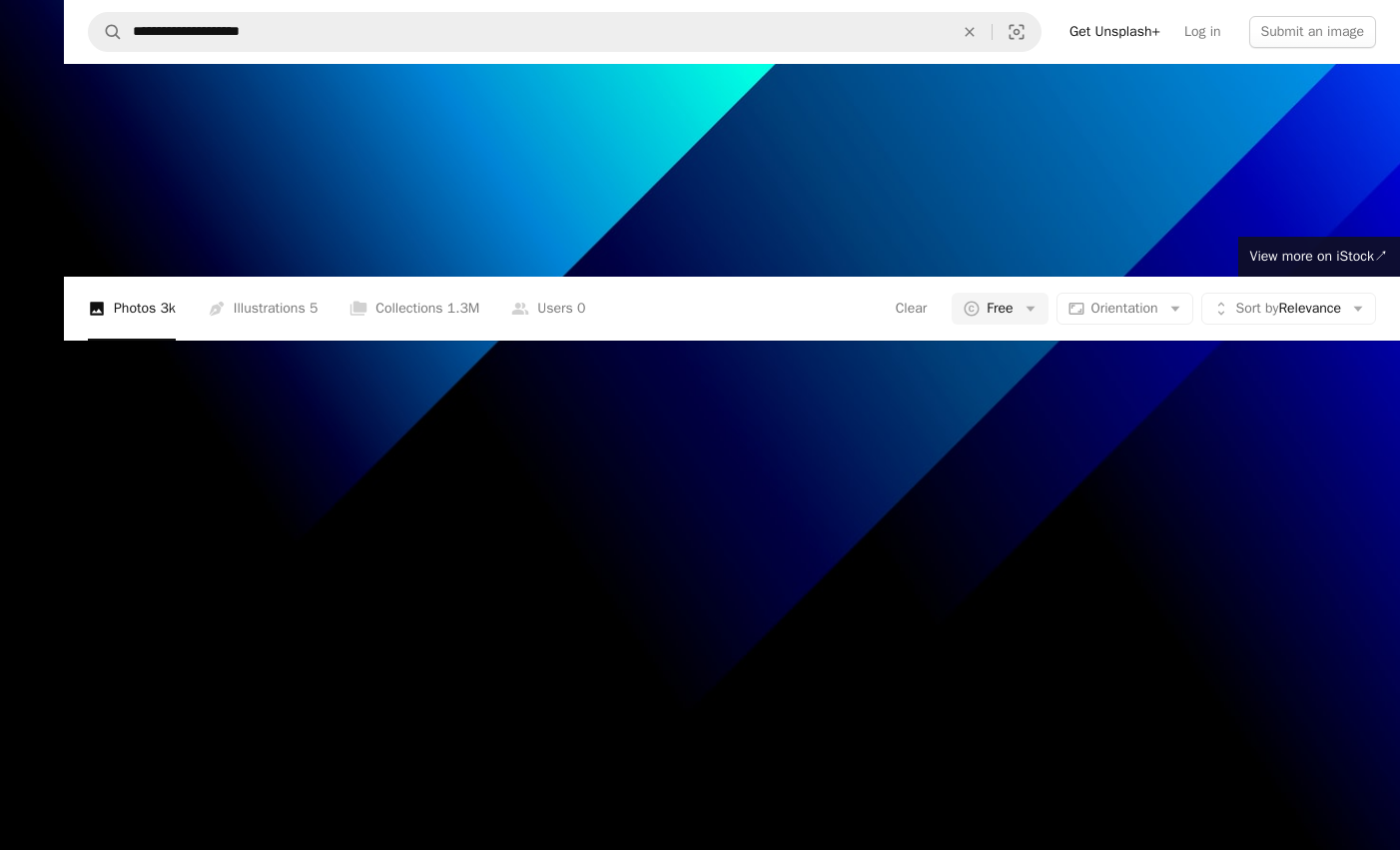 scroll, scrollTop: 37, scrollLeft: 0, axis: vertical 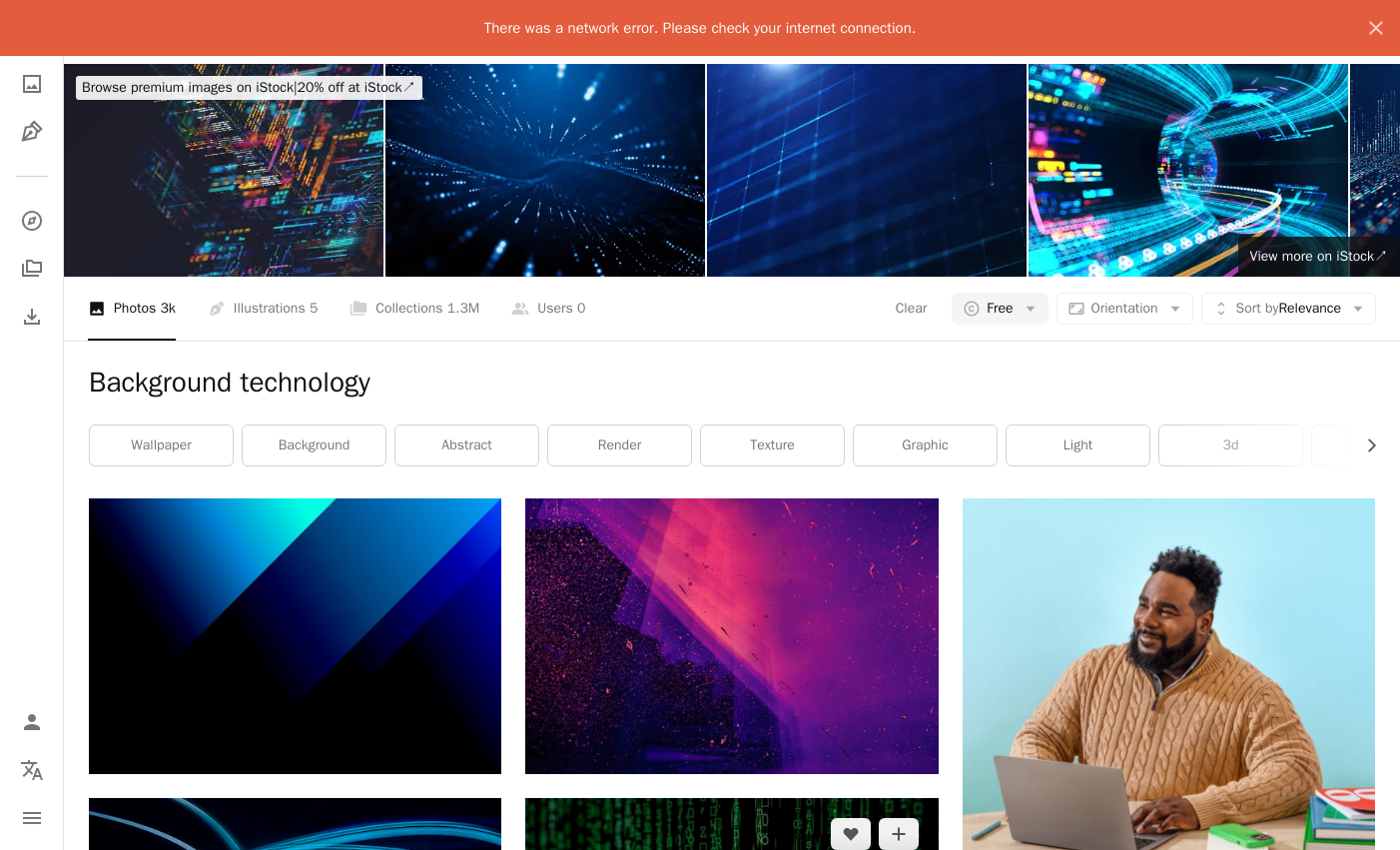 click at bounding box center (731, 935) 